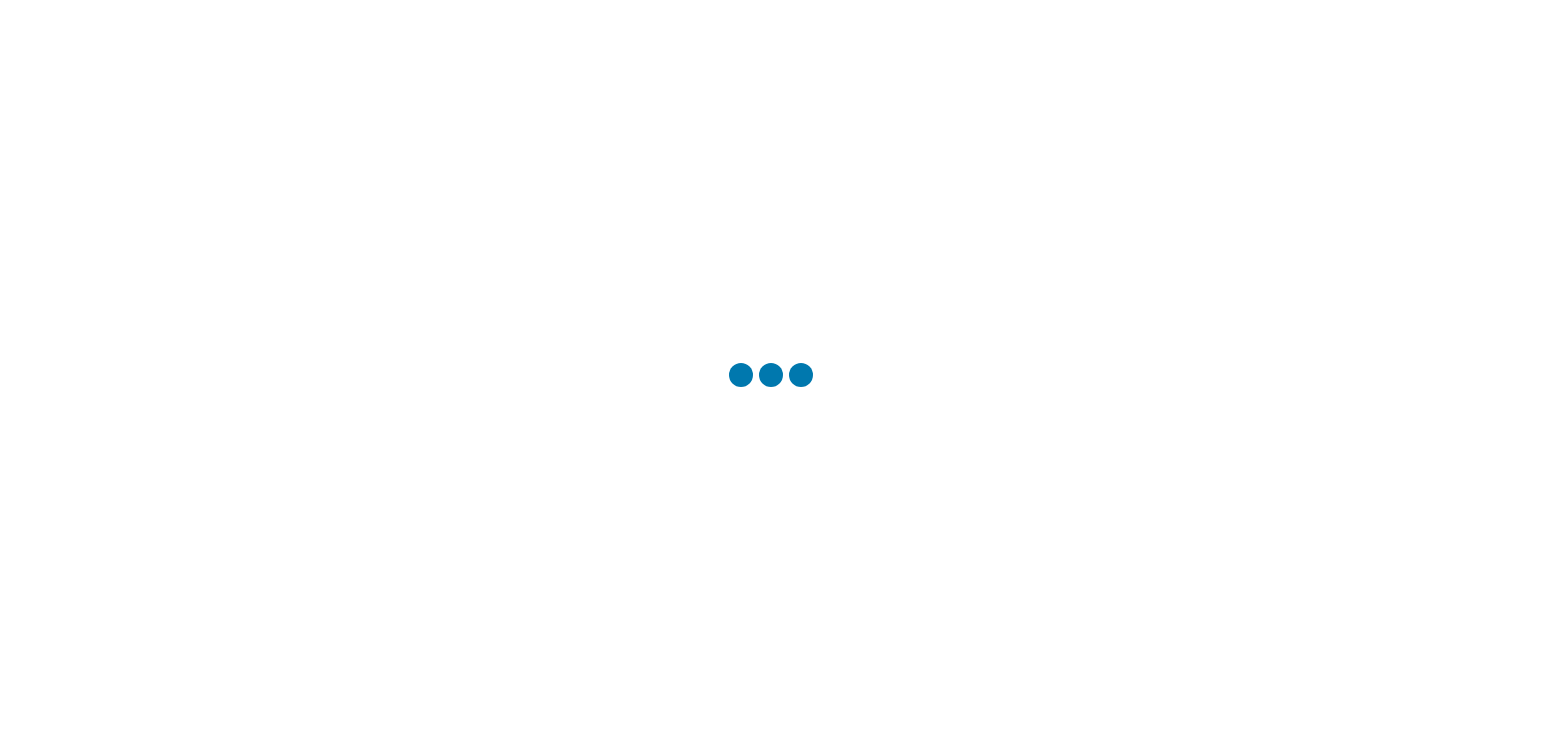scroll, scrollTop: 0, scrollLeft: 0, axis: both 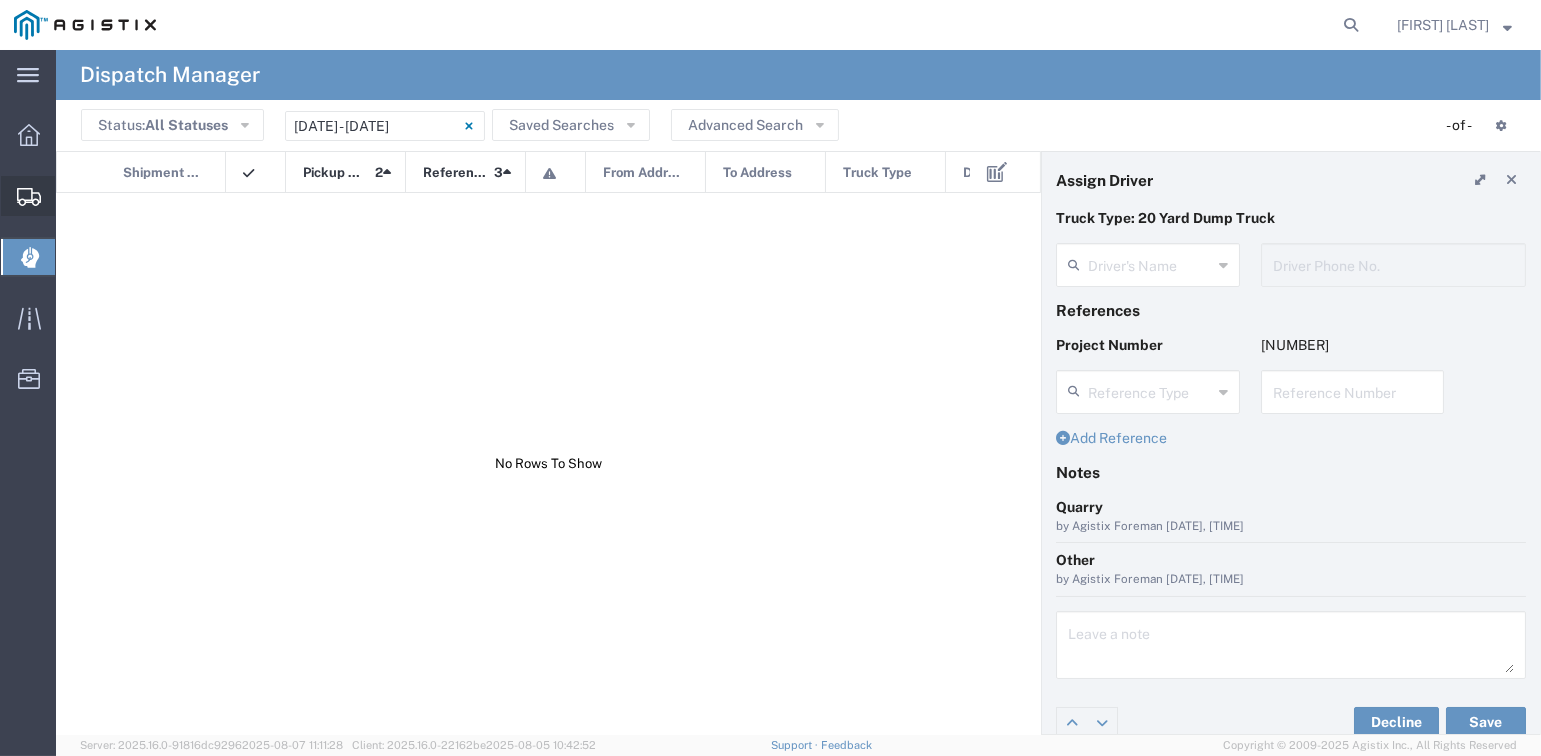 click on "Shipments" 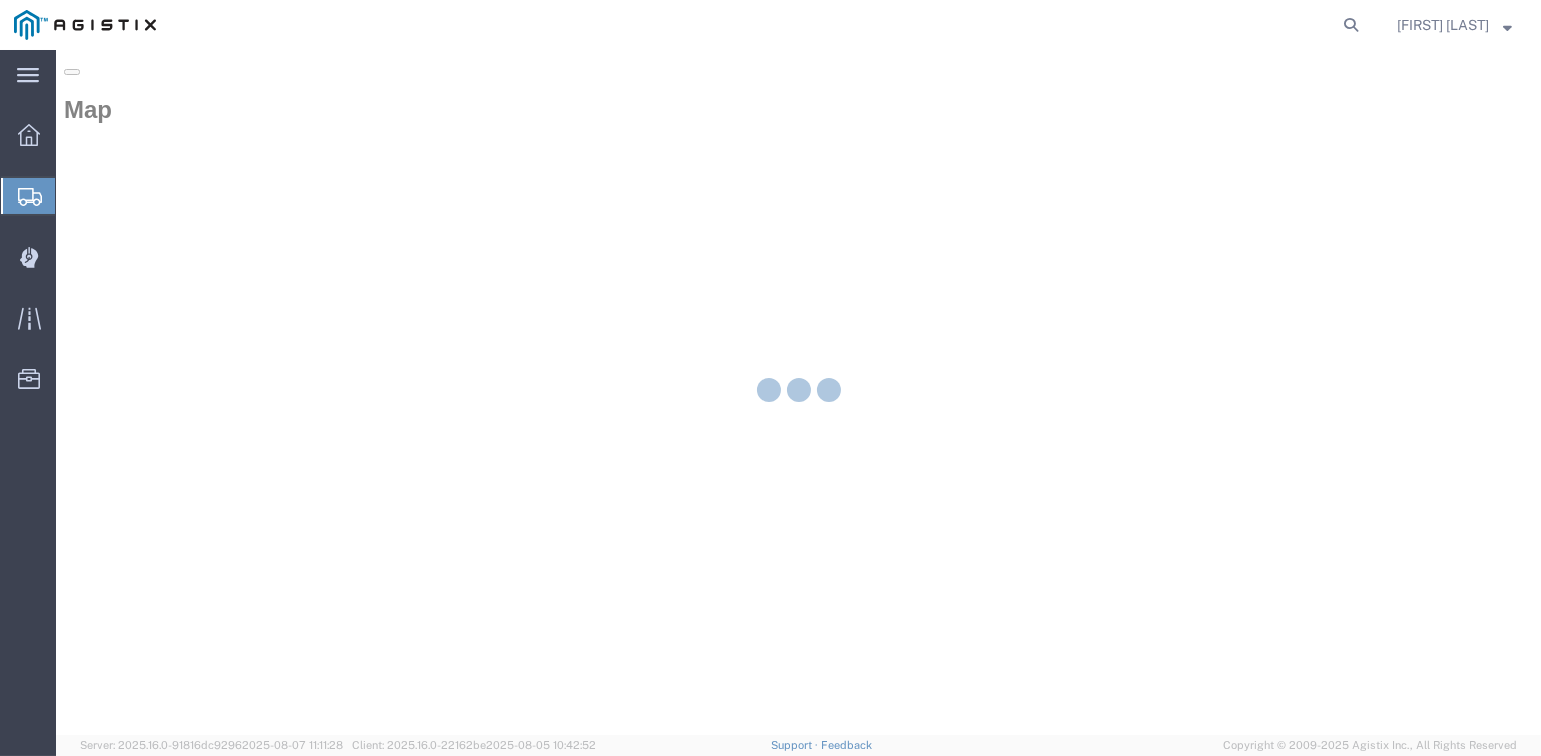 scroll, scrollTop: 0, scrollLeft: 0, axis: both 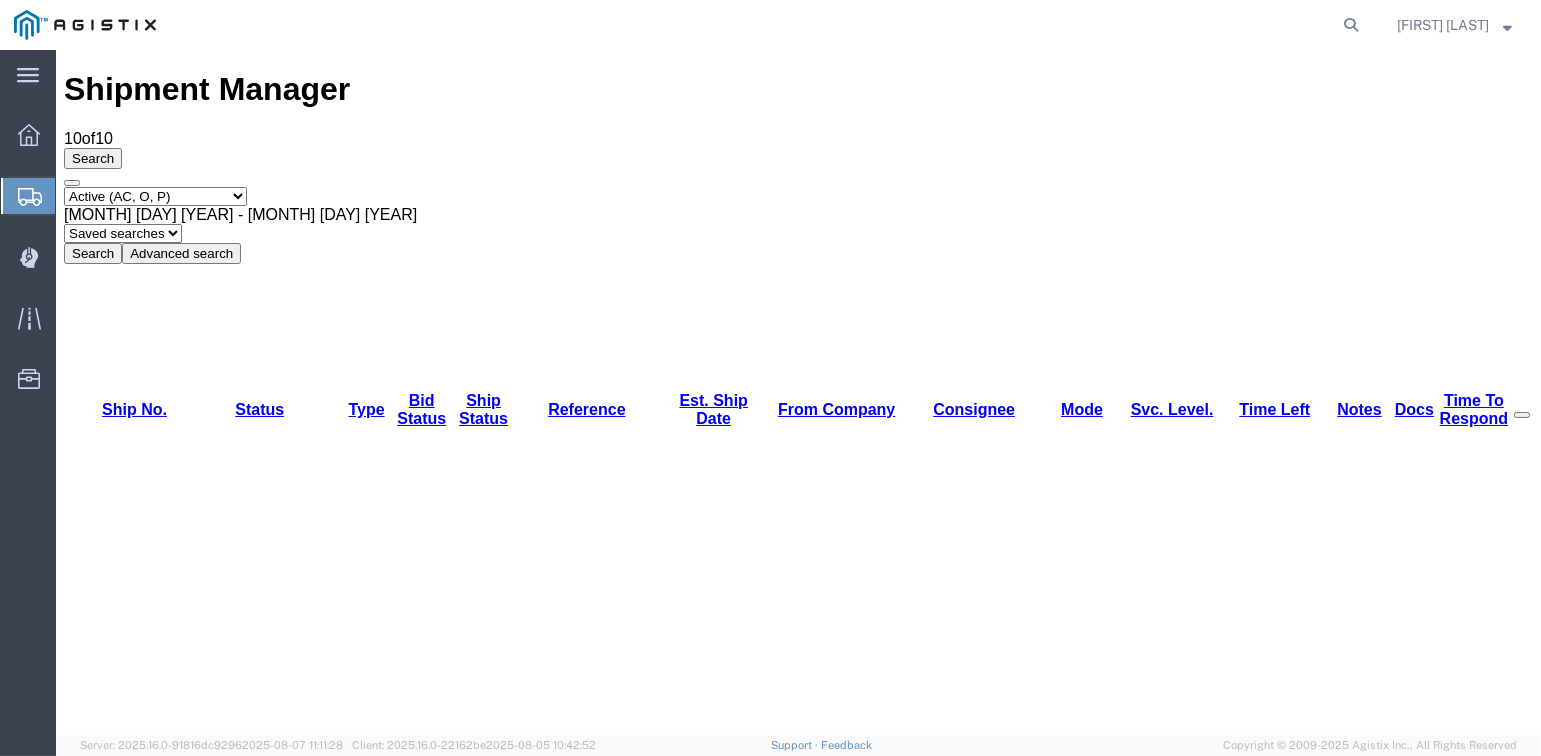 click on "Select status
Active (AC, O, P) All Approved Awaiting Confirmation (AC) Booked Canceled Closed Delivered Denied Expired Ignored Lost On Hold Open (O) Partial Delivery Pending (P) Shipped Withdrawn" at bounding box center [155, 196] 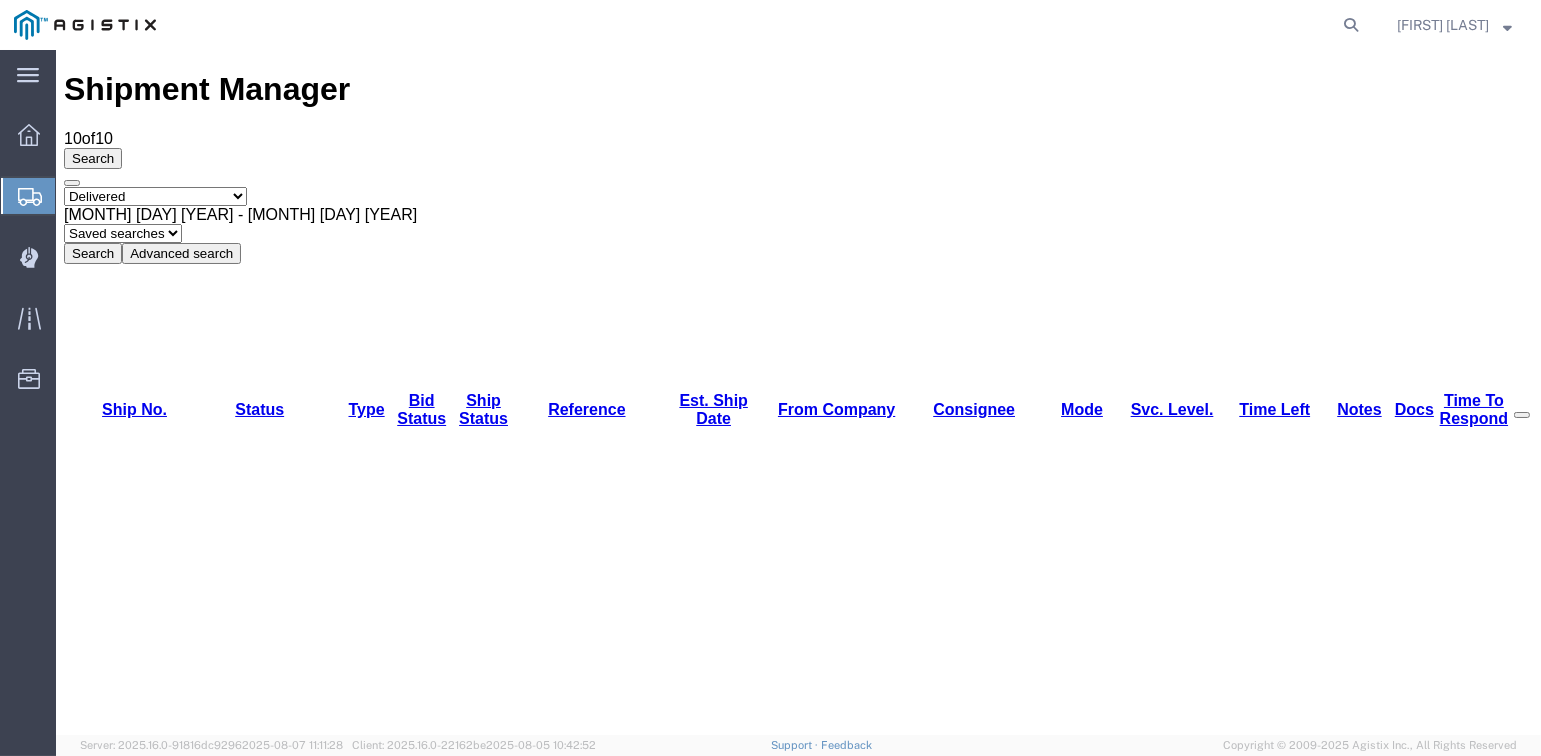 click on "Select status
Active (AC, O, P) All Approved Awaiting Confirmation (AC) Booked Canceled Closed Delivered Denied Expired Ignored Lost On Hold Open (O) Partial Delivery Pending (P) Shipped Withdrawn" at bounding box center (155, 196) 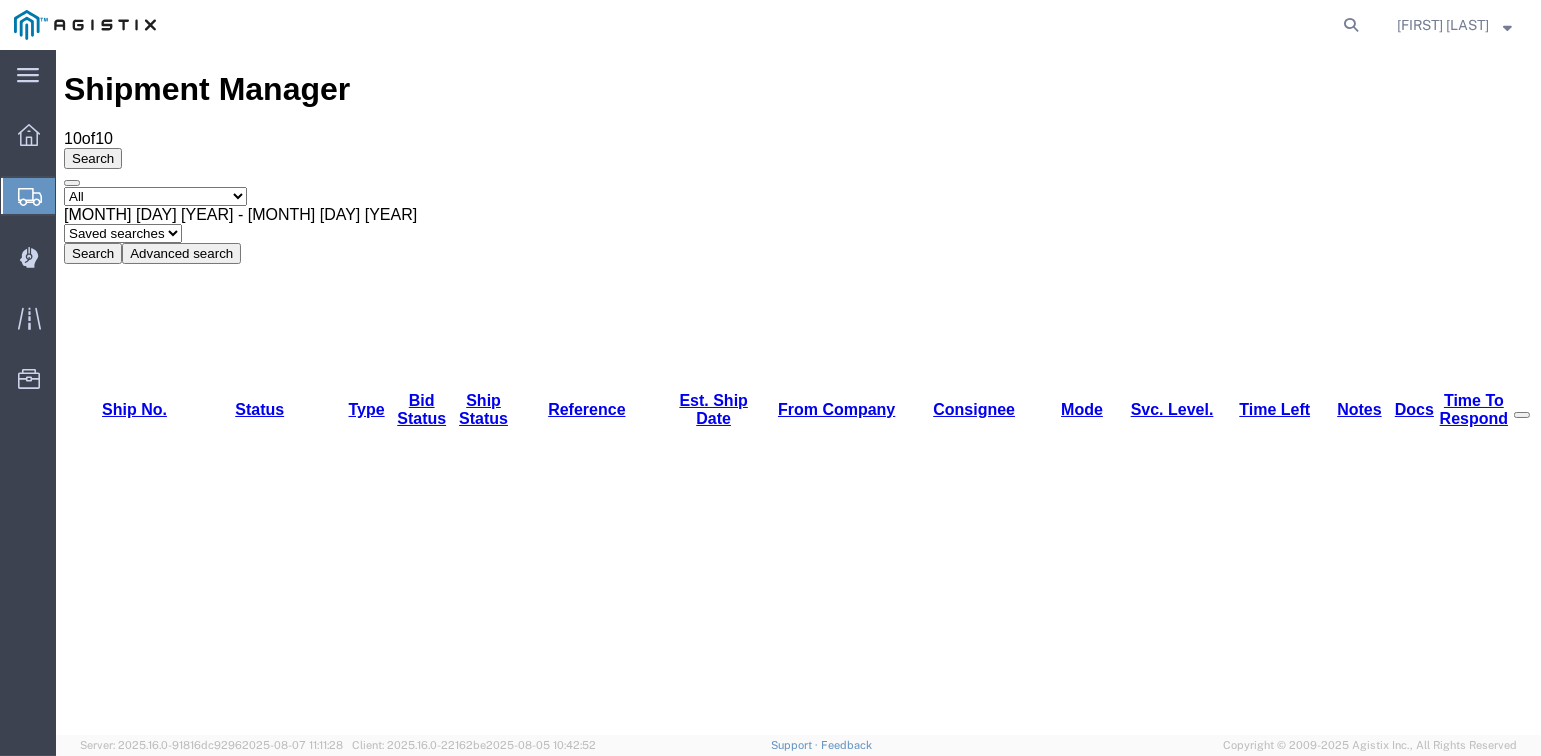 click on "Select status
Active (AC, O, P) All Approved Awaiting Confirmation (AC) Booked Canceled Closed Delivered Denied Expired Ignored Lost On Hold Open (O) Partial Delivery Pending (P) Shipped Withdrawn" at bounding box center [155, 196] 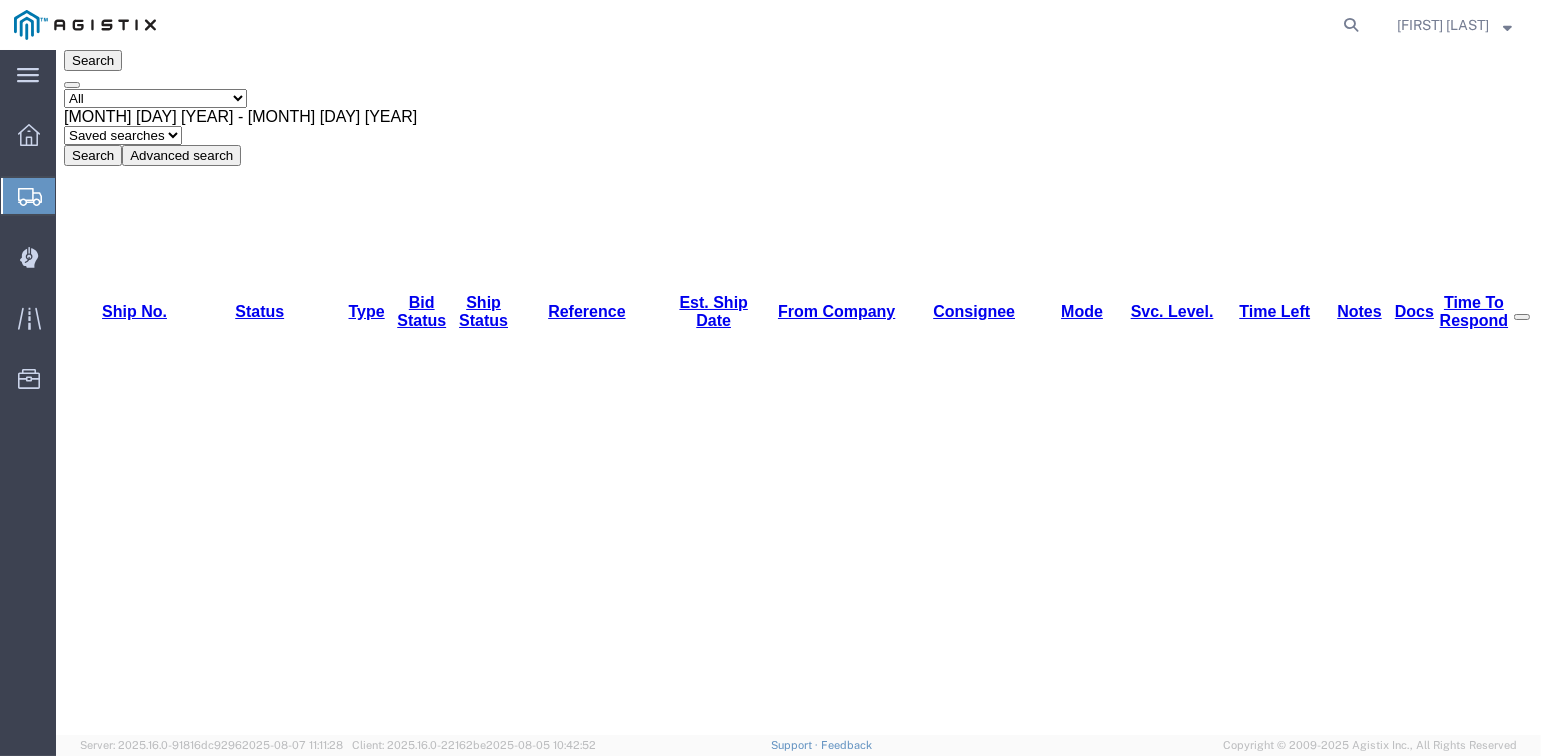 scroll, scrollTop: 0, scrollLeft: 0, axis: both 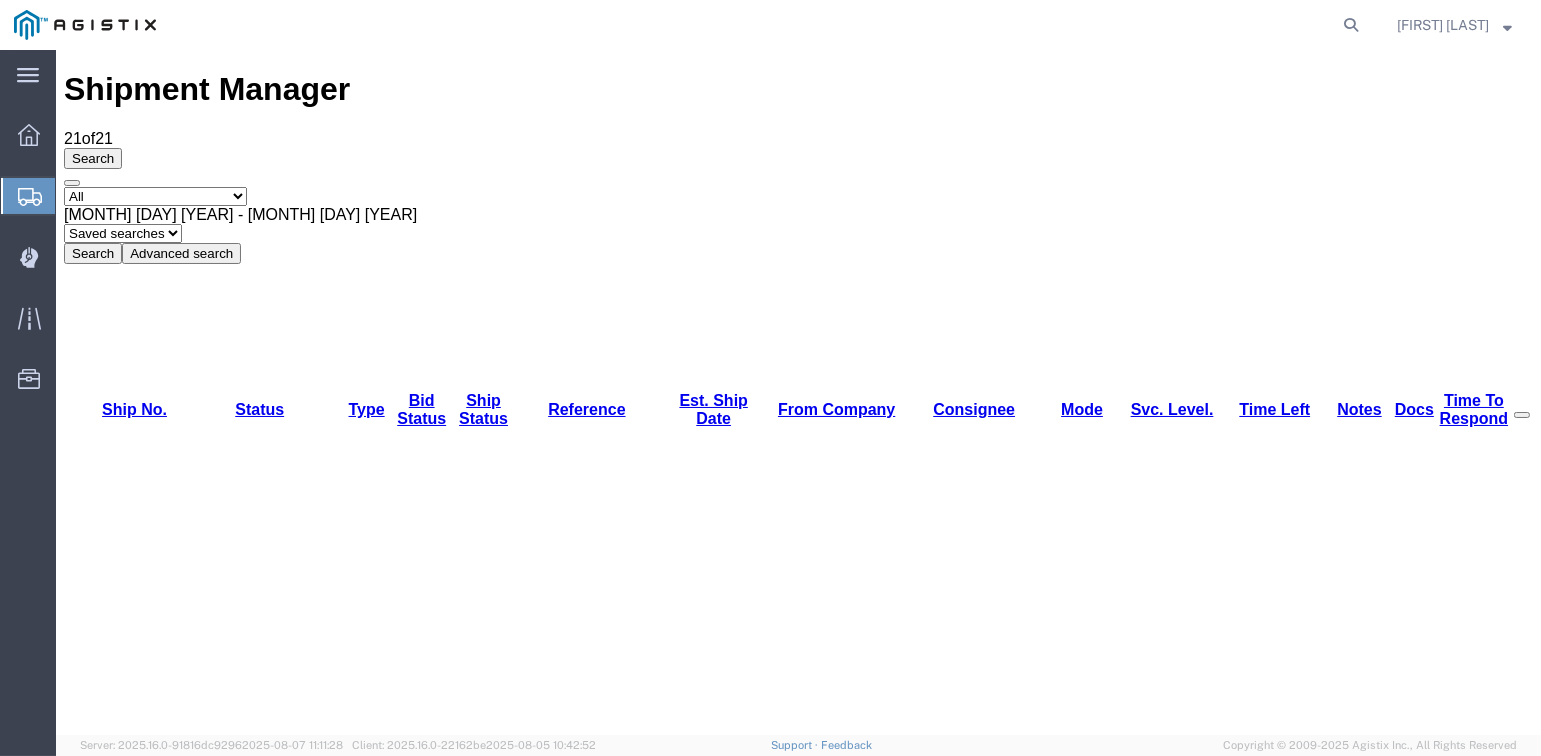 click on "56421080" at bounding box center (123, 1121) 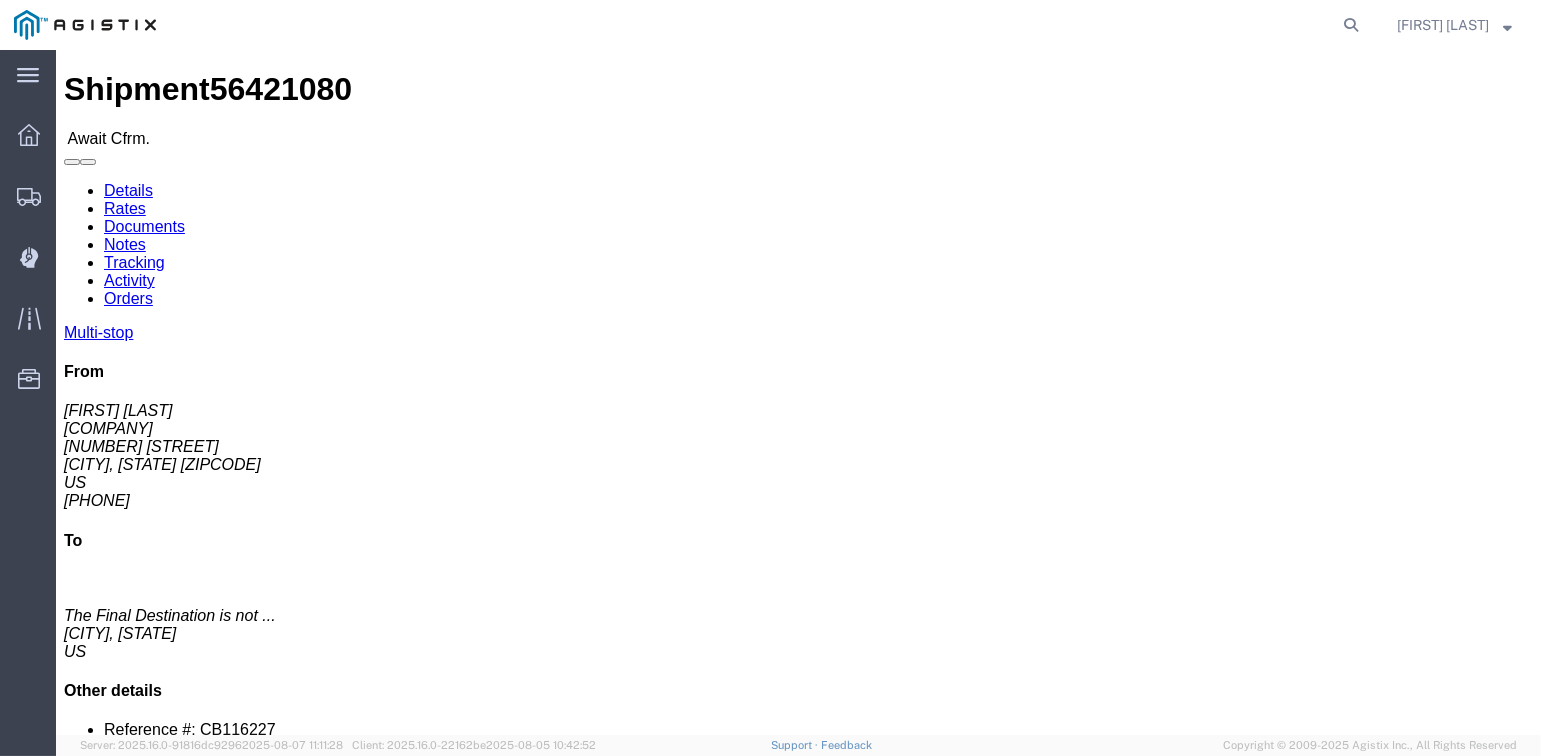 click on "Tracking" 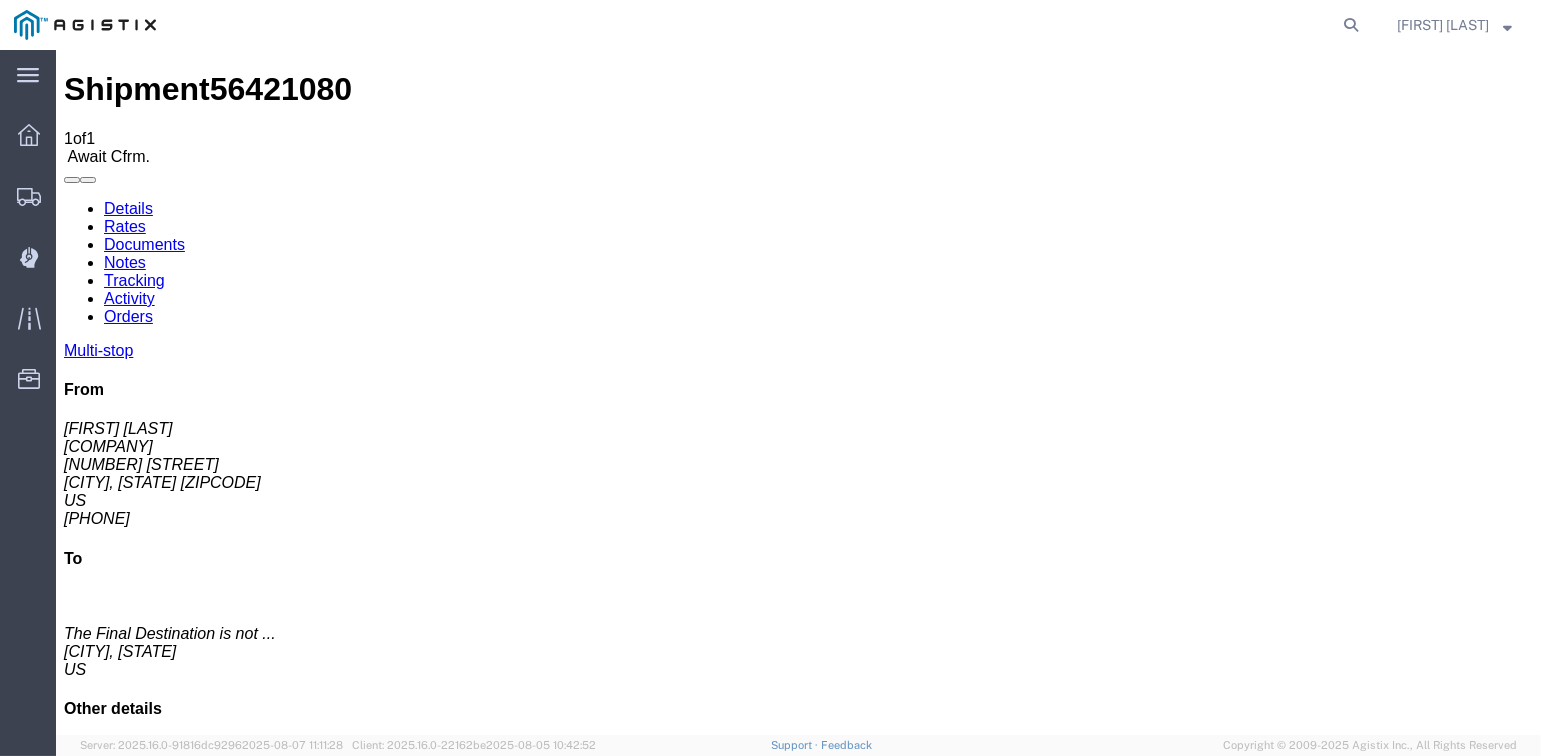click on "Add New Tracking" at bounding box center [229, 1203] 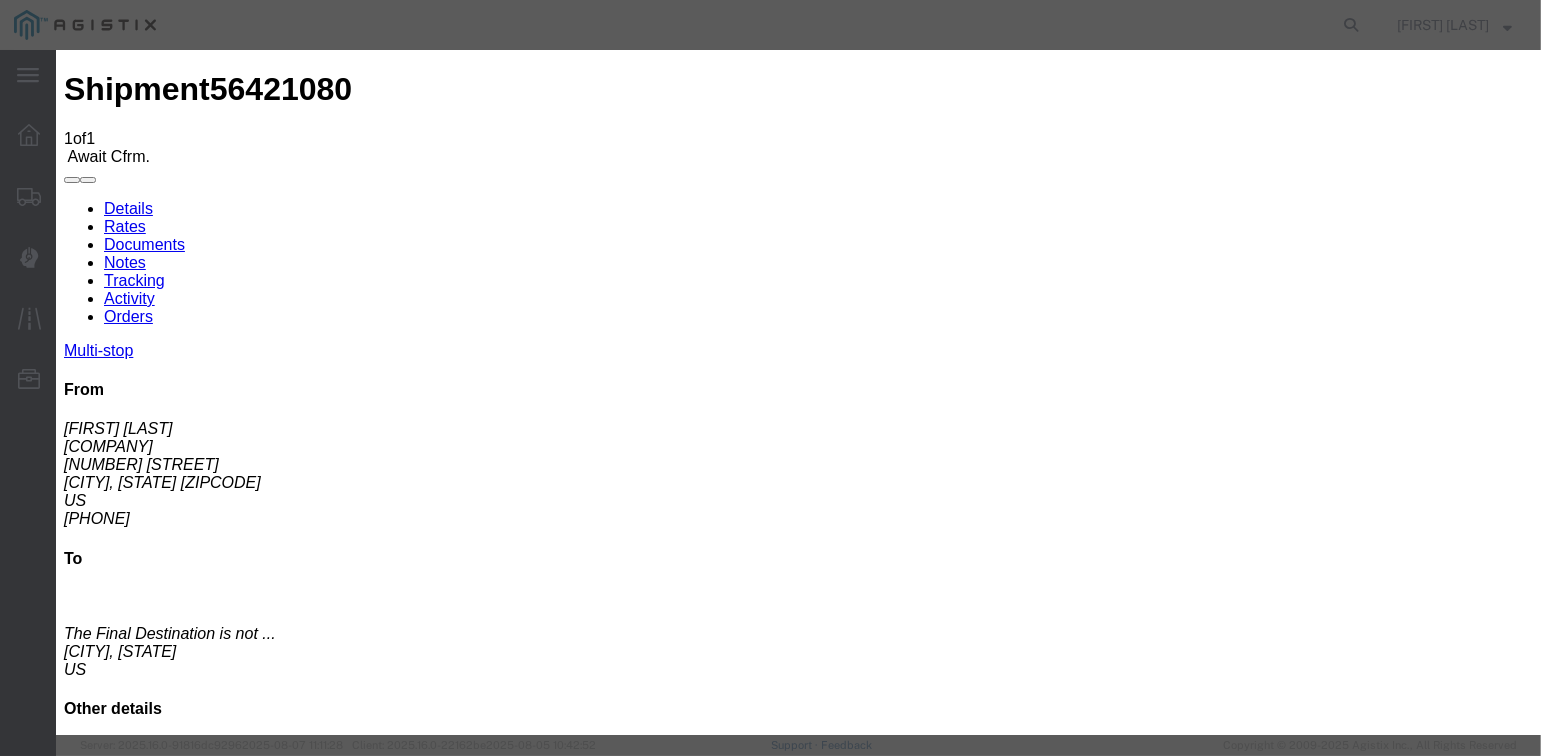 type on "08/07/2025" 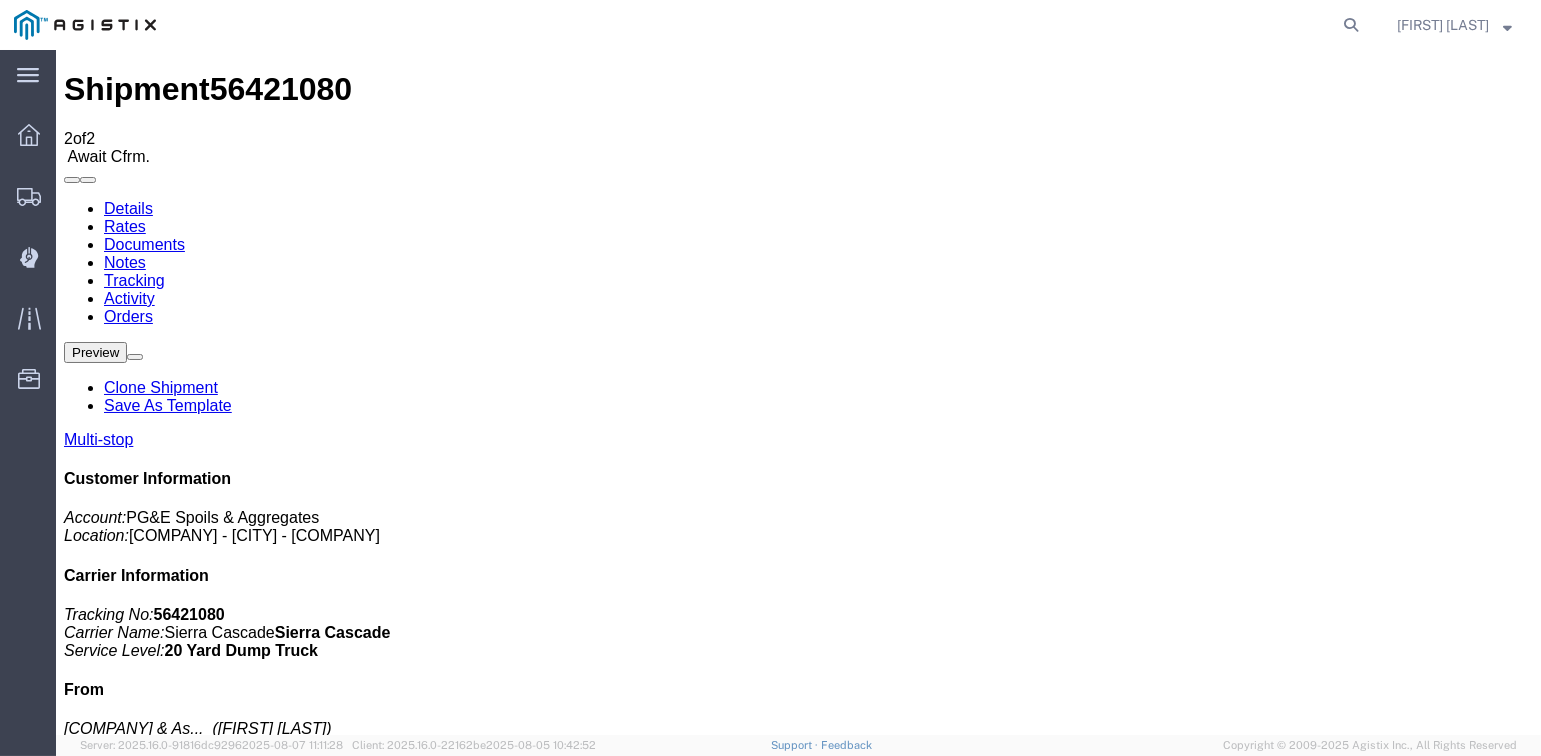 click on "Add New Tracking" at bounding box center (229, 1203) 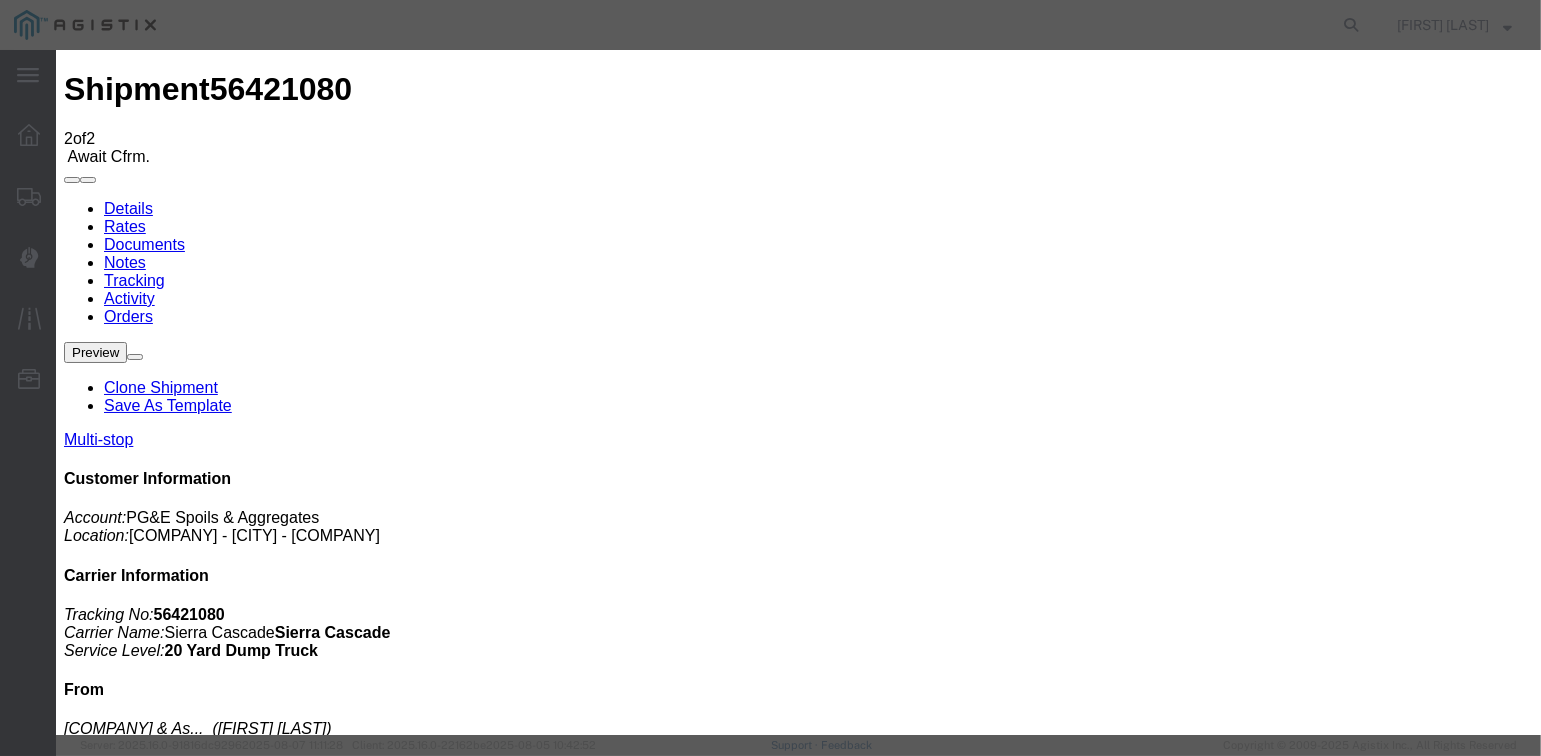 type on "08/07/2025" 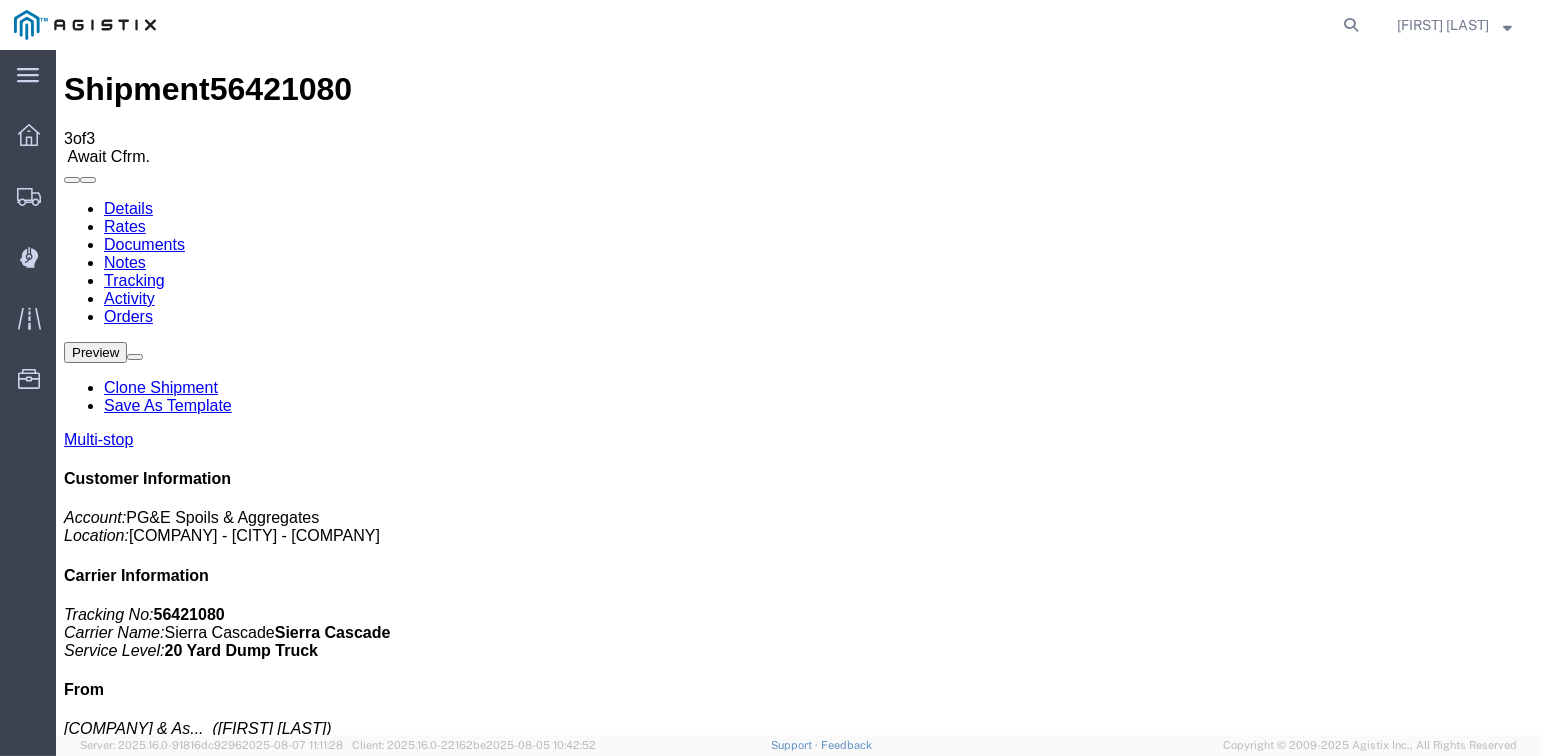 click on "Add New Tracking" at bounding box center (229, 1203) 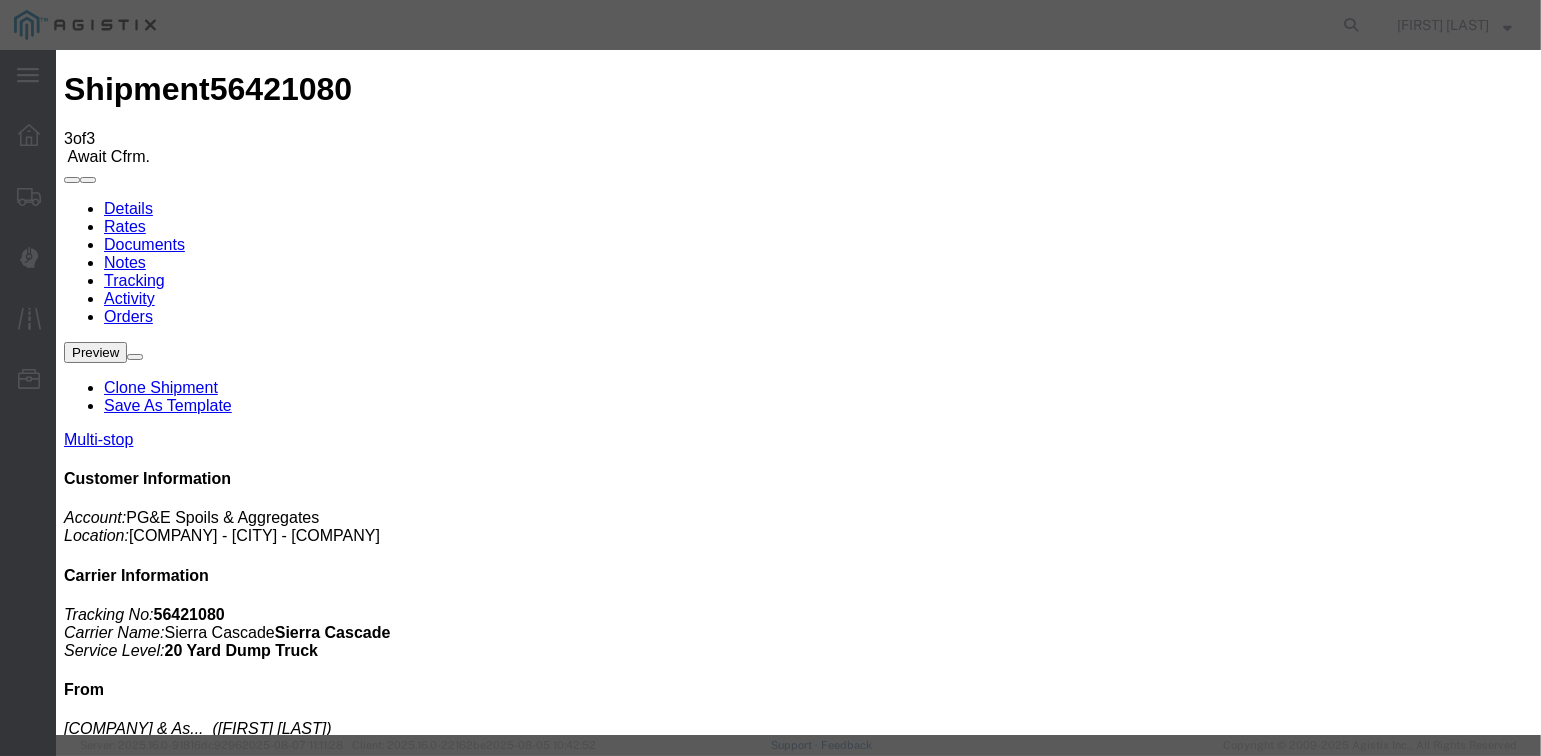 type on "08/07/2025" 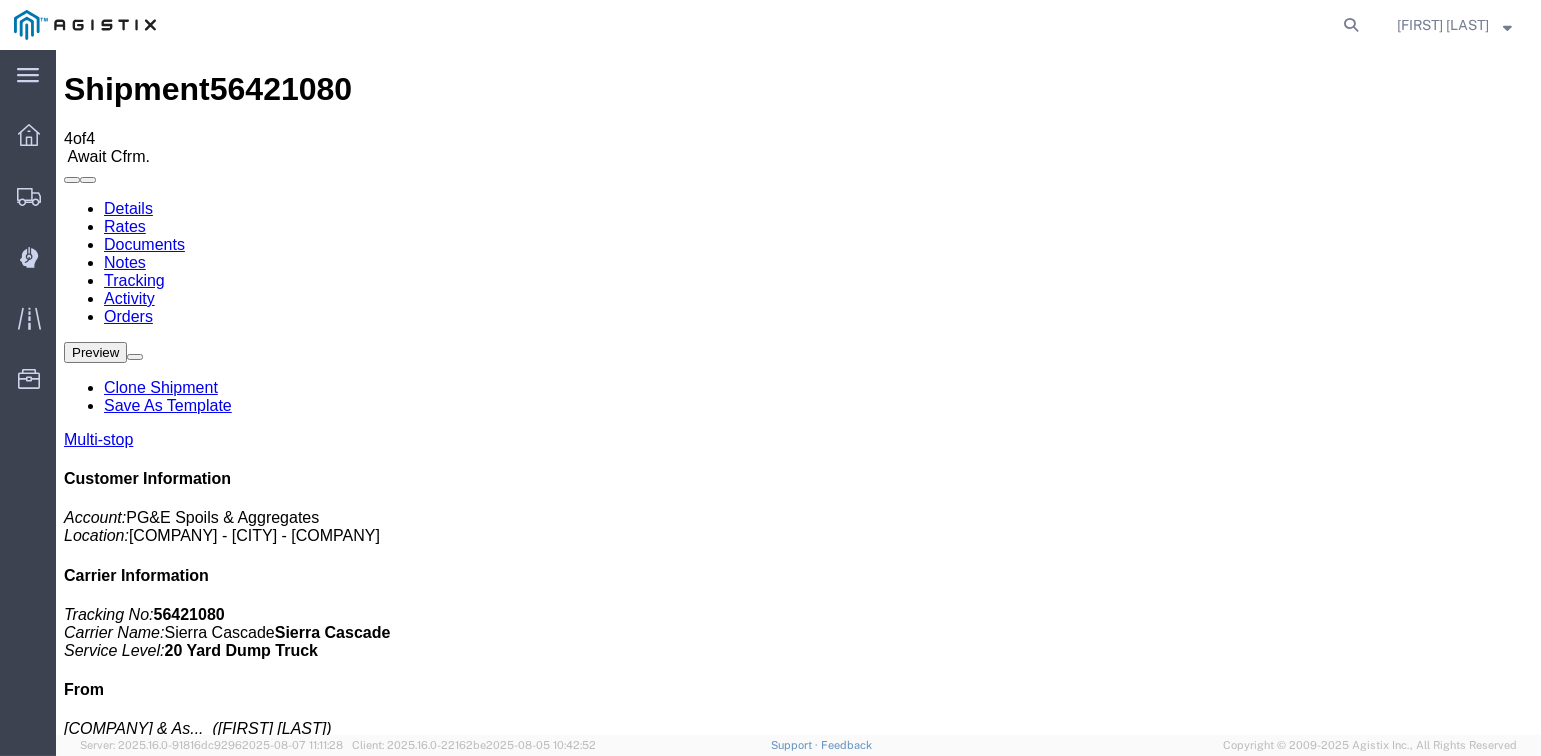 click on "Add New Tracking" at bounding box center [229, 1203] 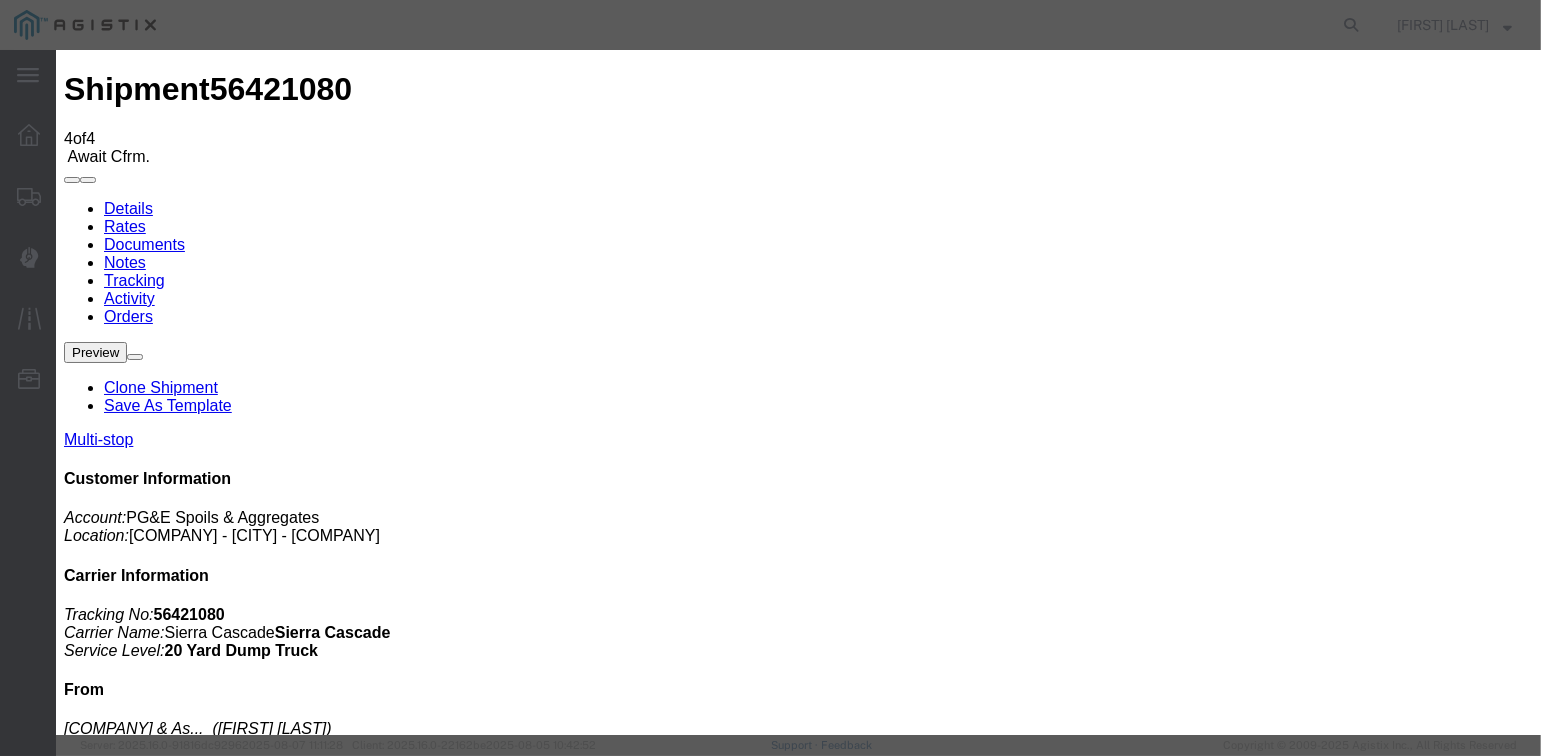 type on "08/07/2025" 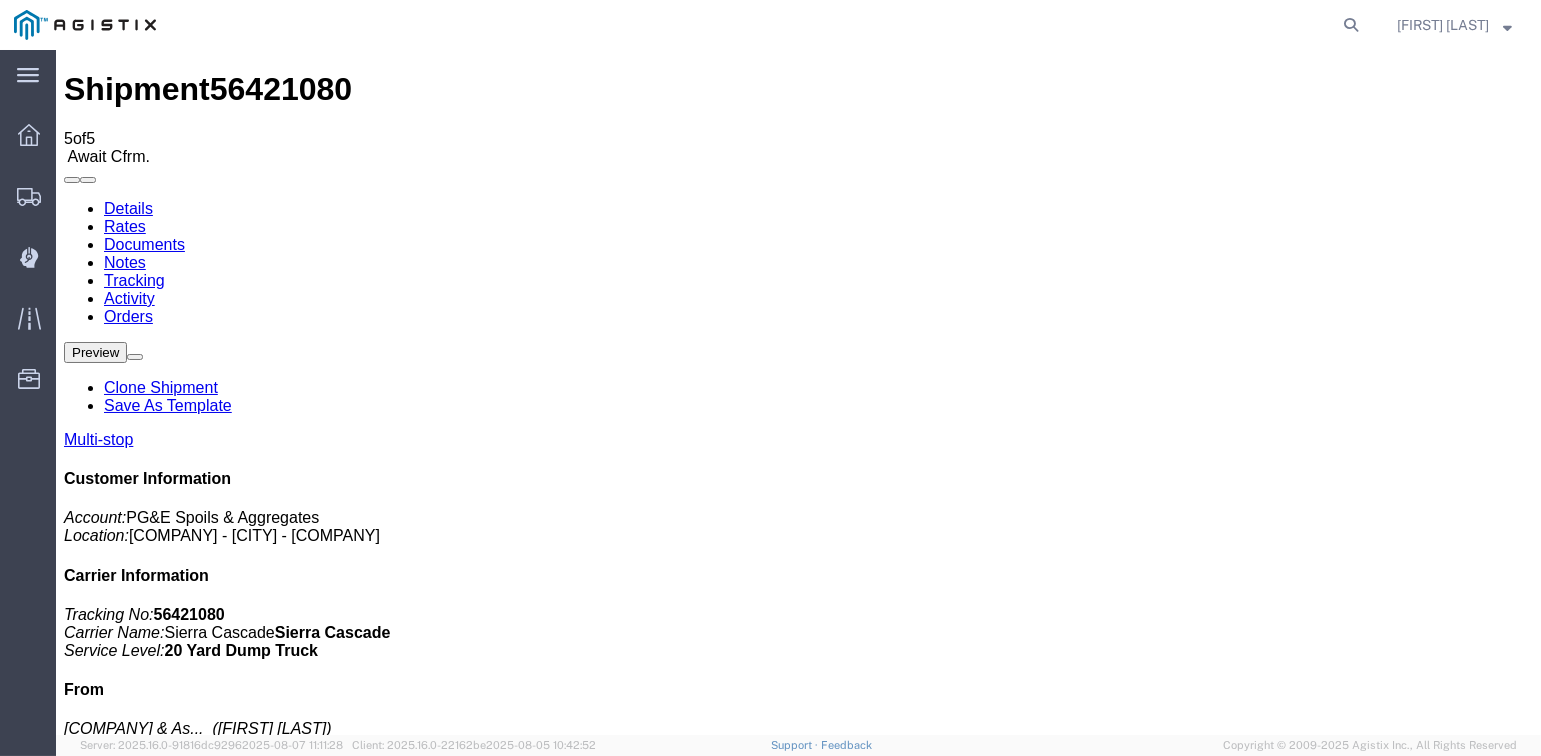 click on "Add New Tracking" at bounding box center [229, 1203] 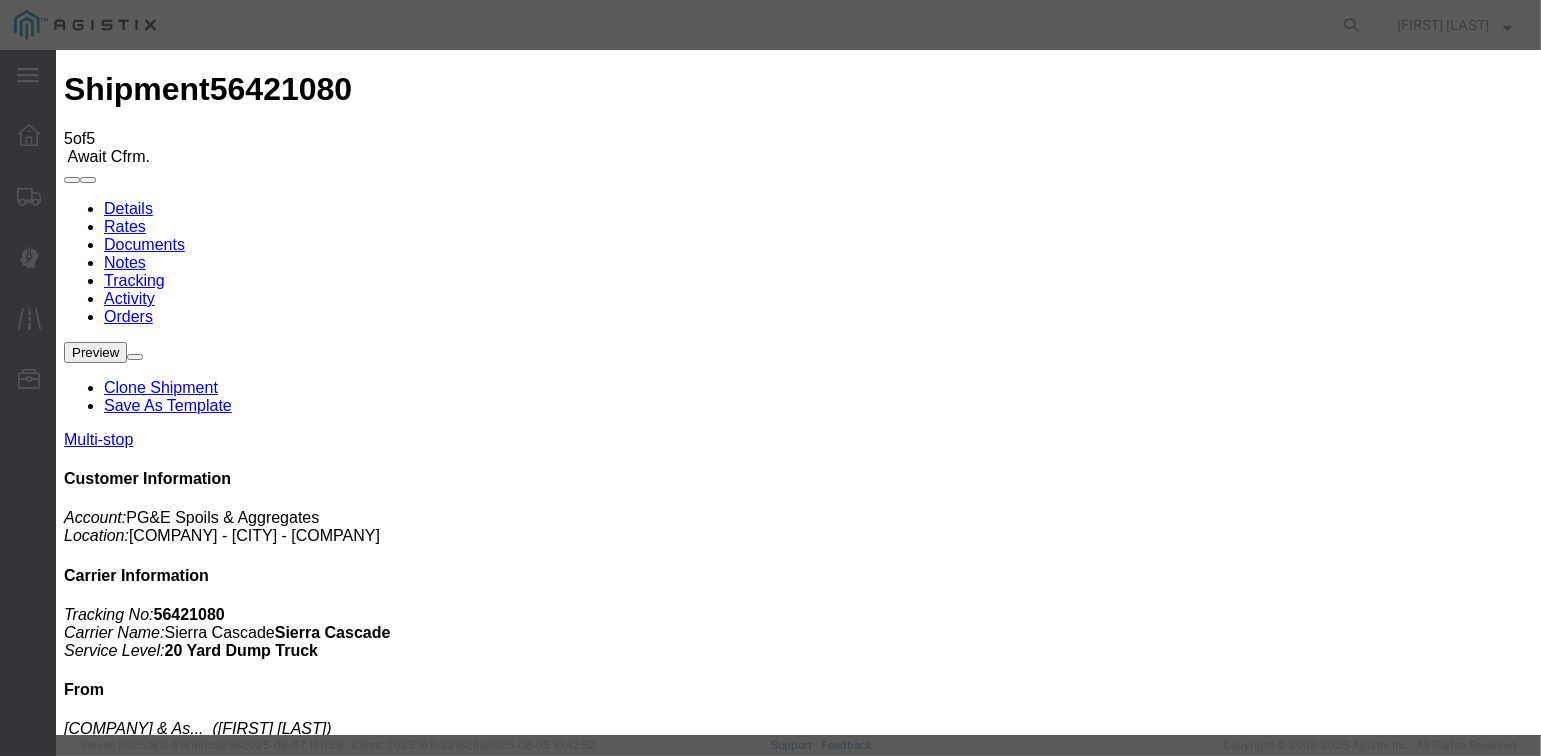 type on "08/07/2025" 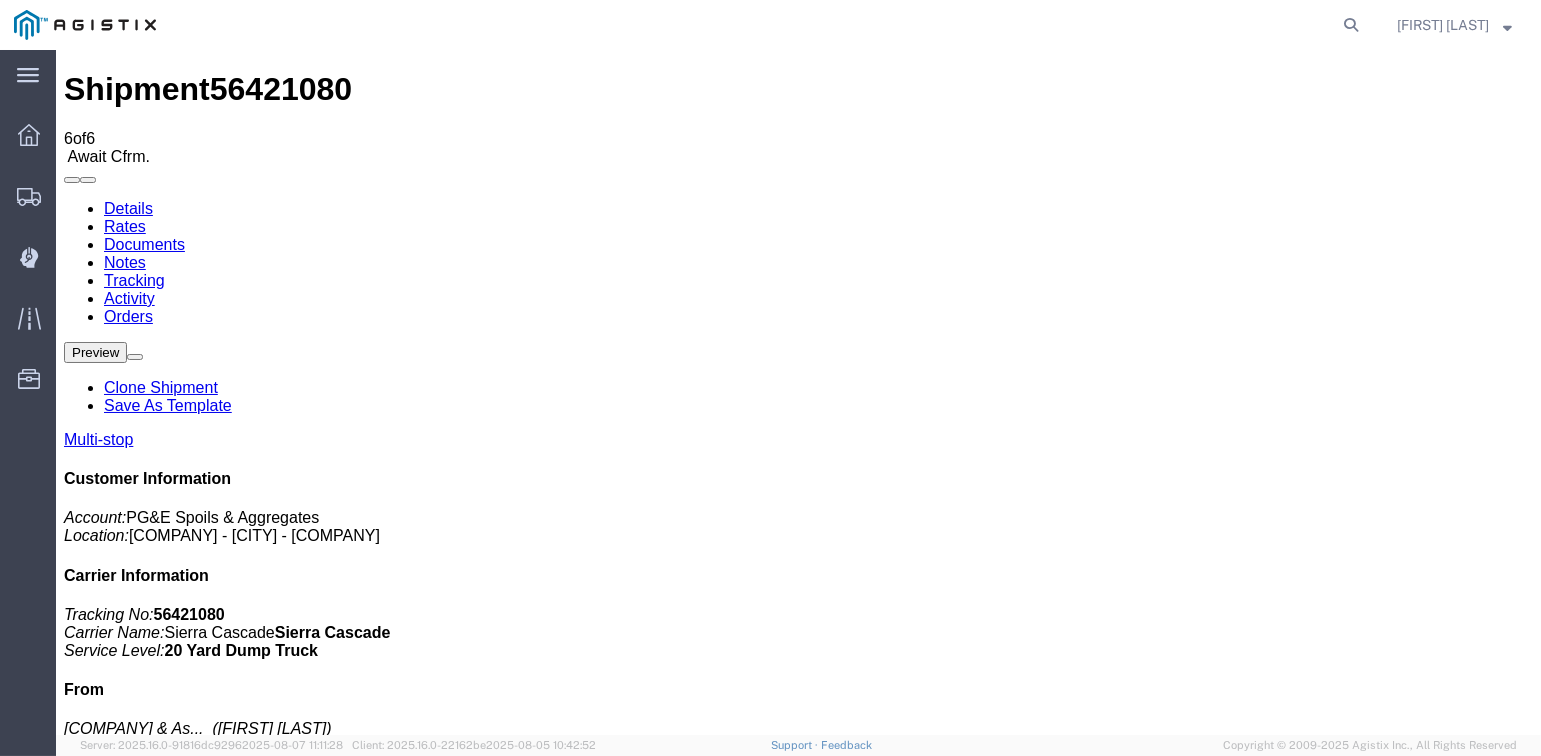 click on "Add New Tracking" at bounding box center (229, 1203) 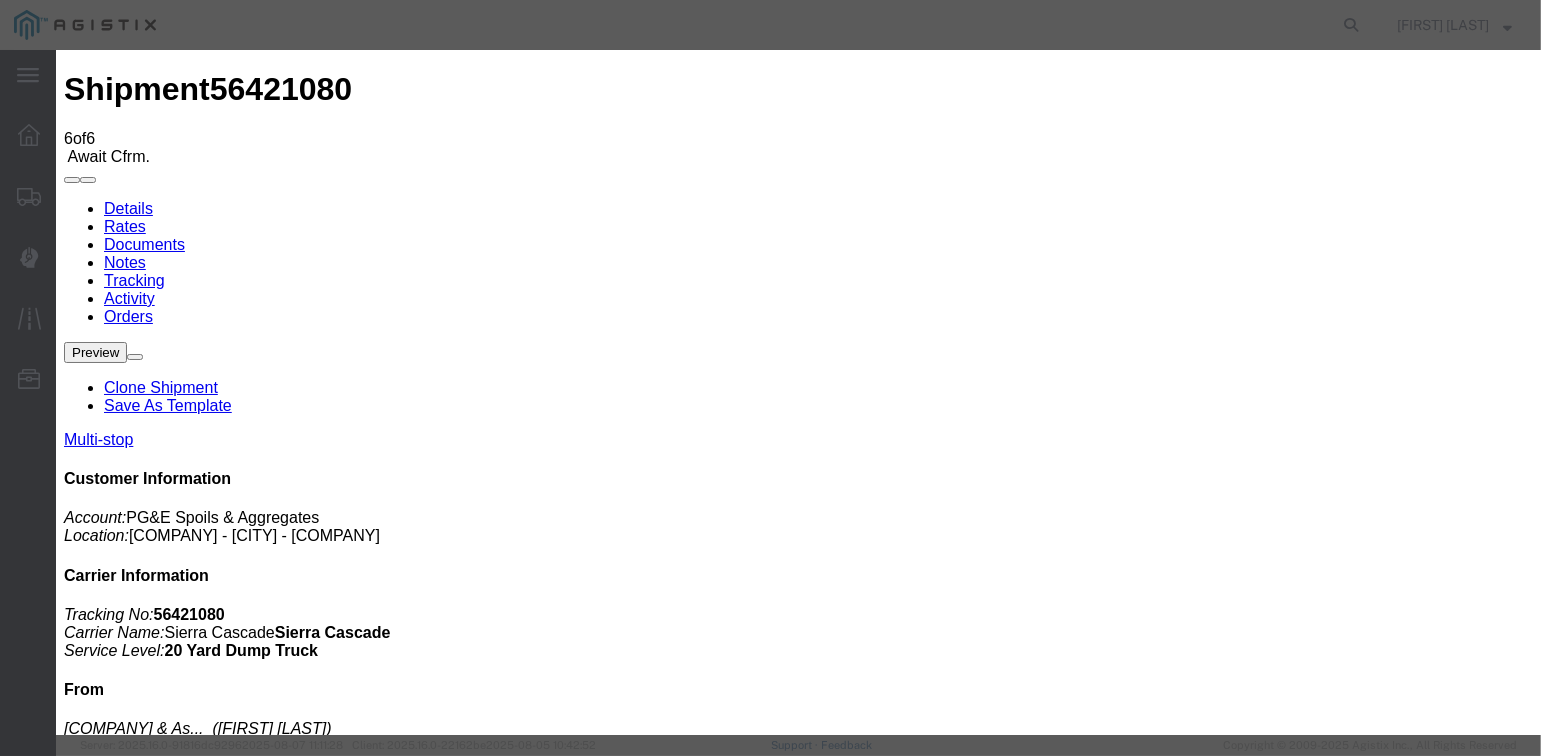 type on "08/07/2025" 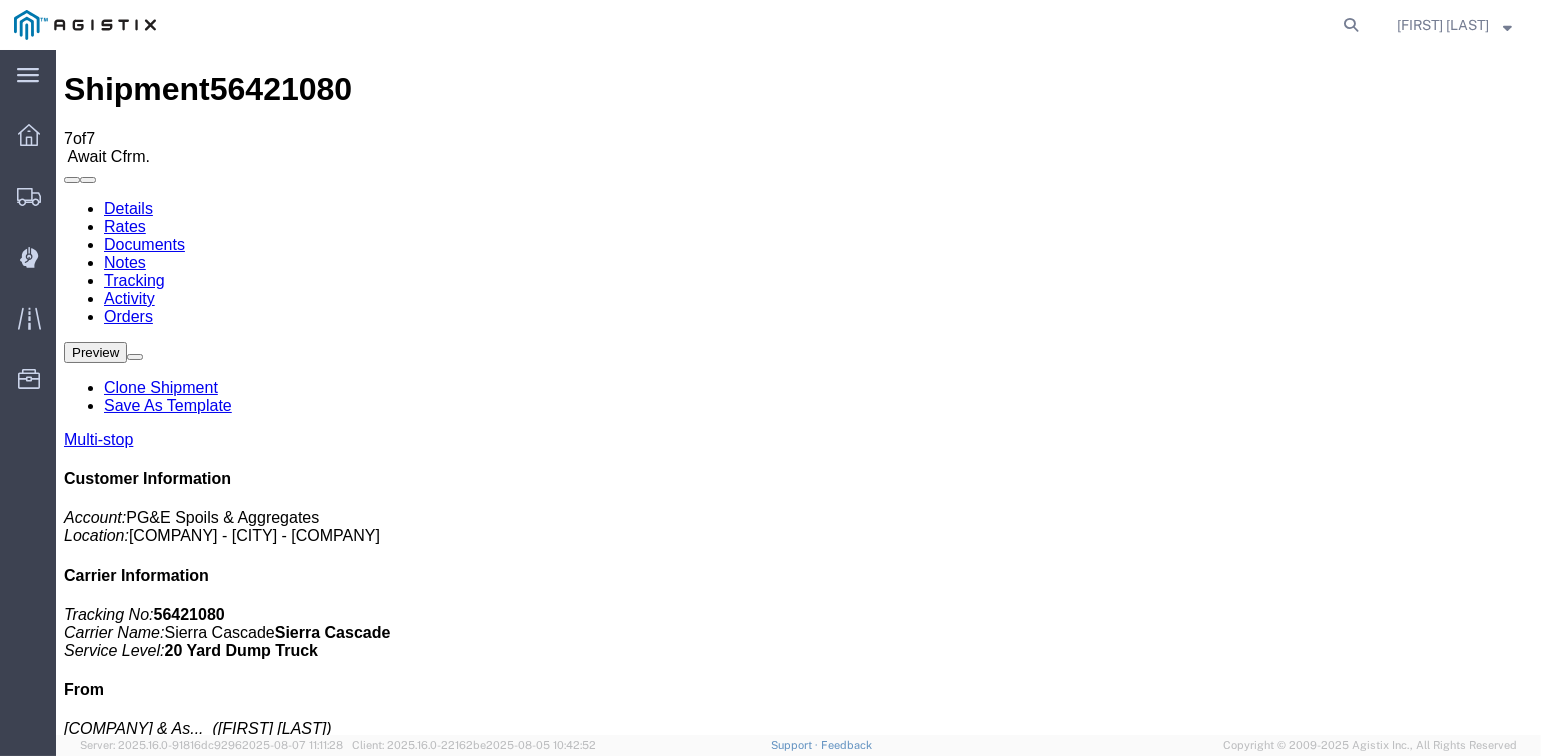 click on "Add New Tracking" at bounding box center [229, 1203] 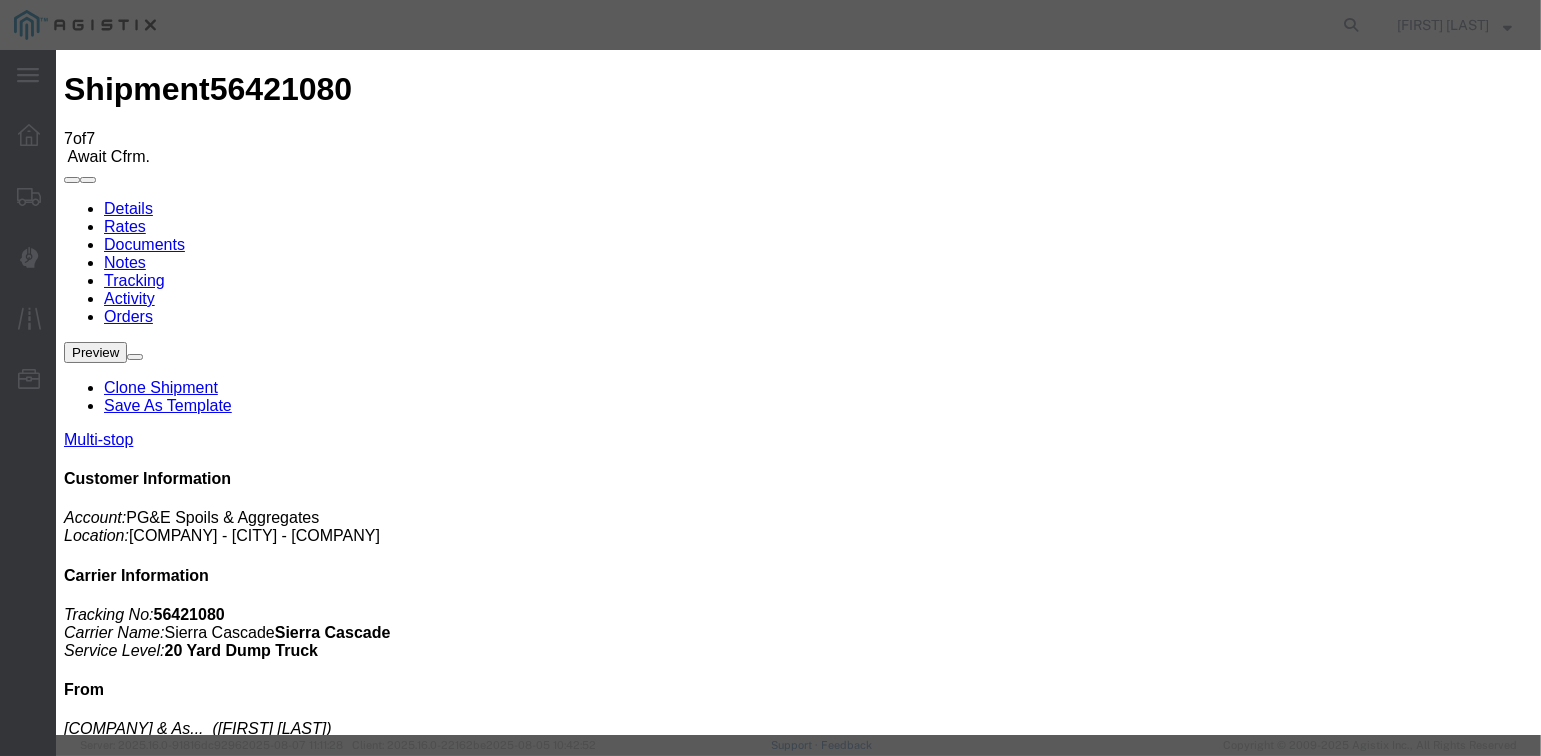 type on "08/07/2025" 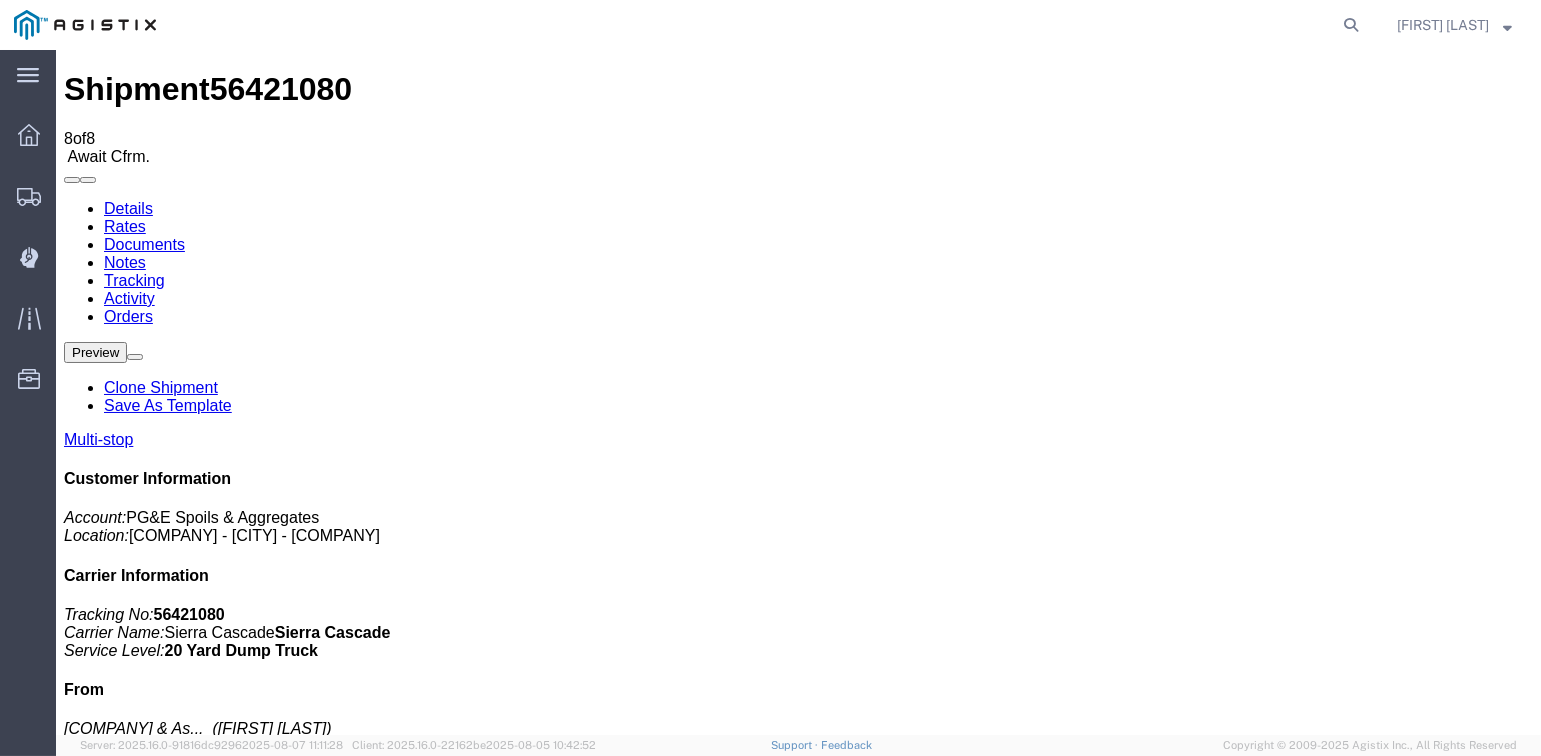 click on "Add New Tracking" at bounding box center [229, 1203] 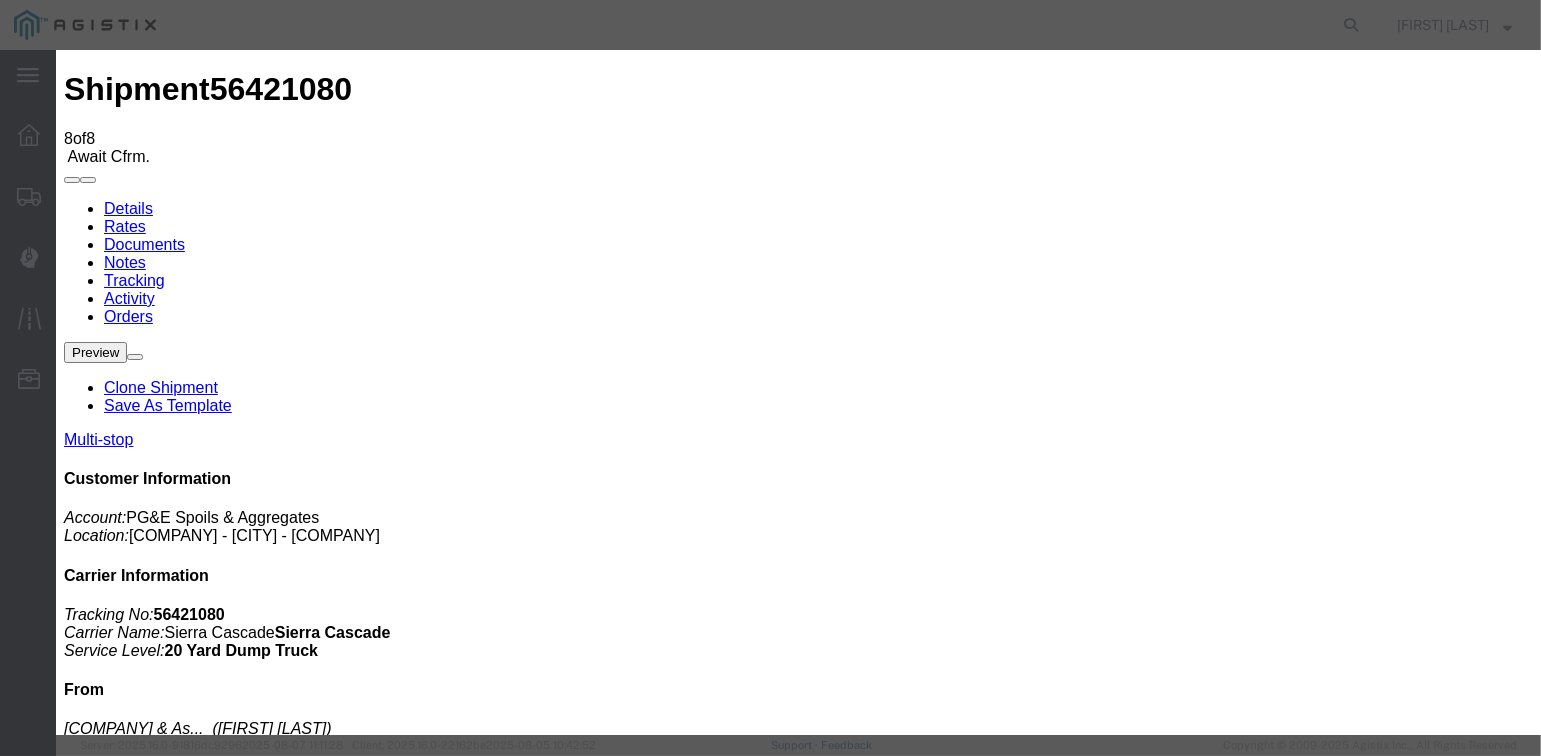 type on "08/07/2025" 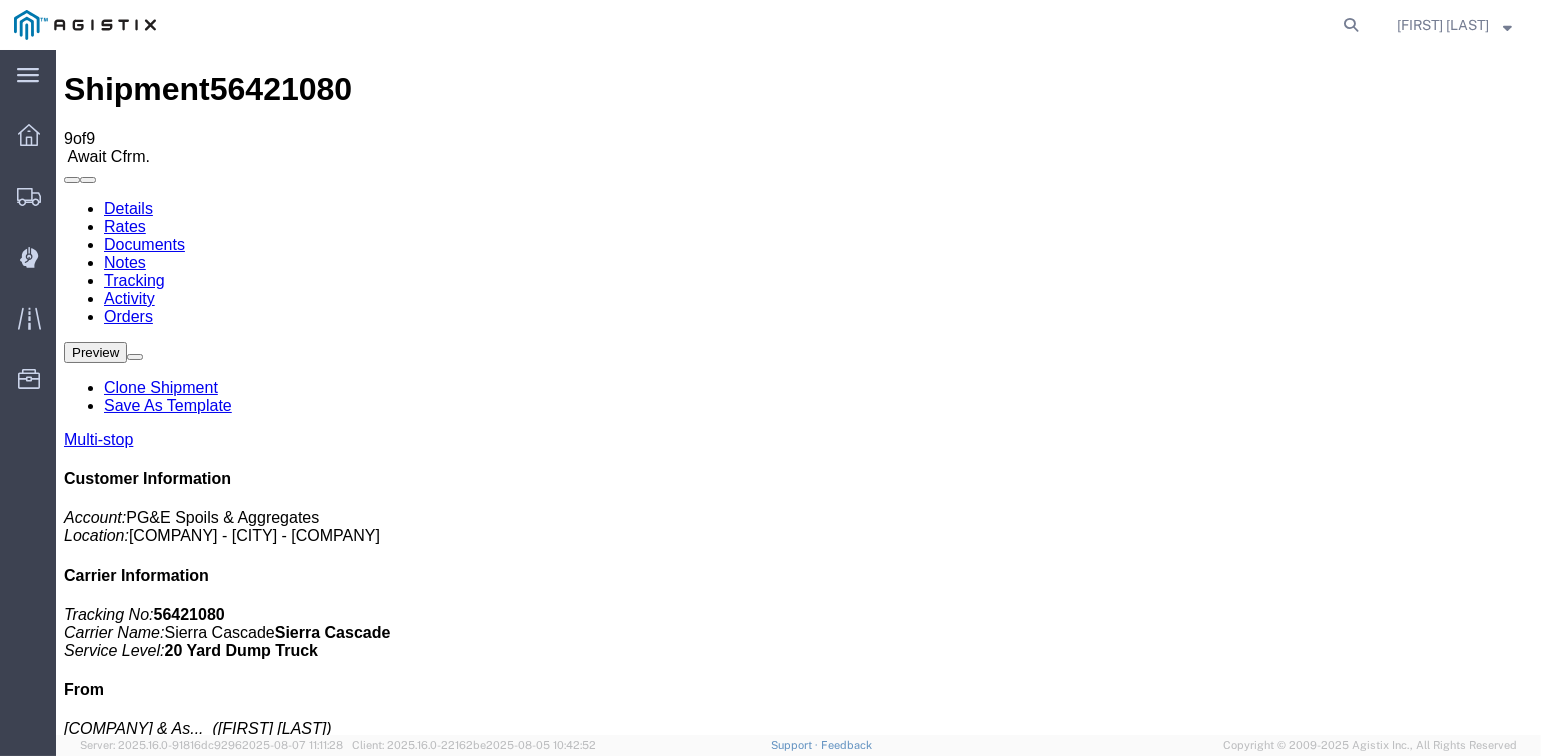 click on "Add New Tracking" at bounding box center (229, 1203) 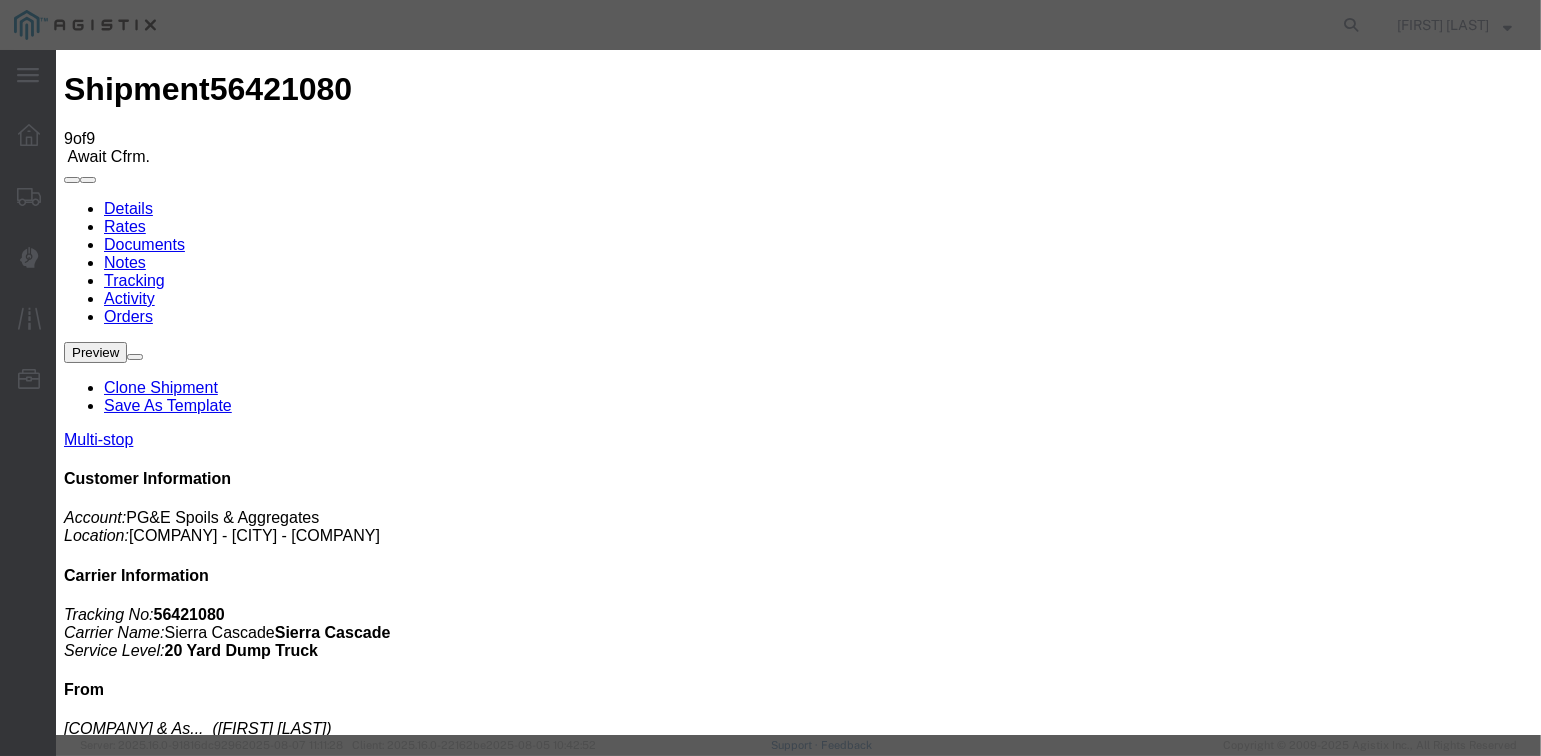 type on "08/07/2025" 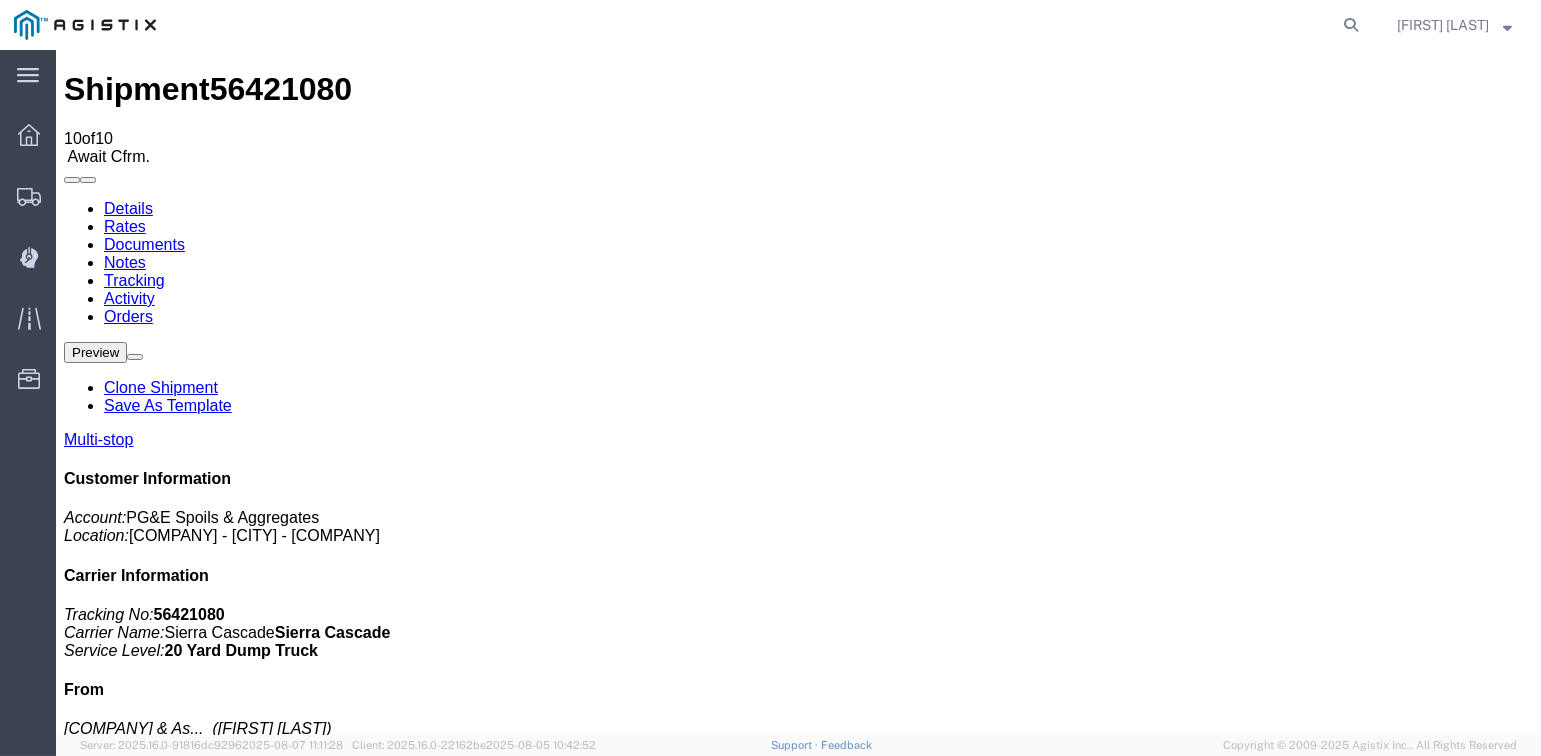 drag, startPoint x: 1049, startPoint y: 182, endPoint x: 1035, endPoint y: 182, distance: 14 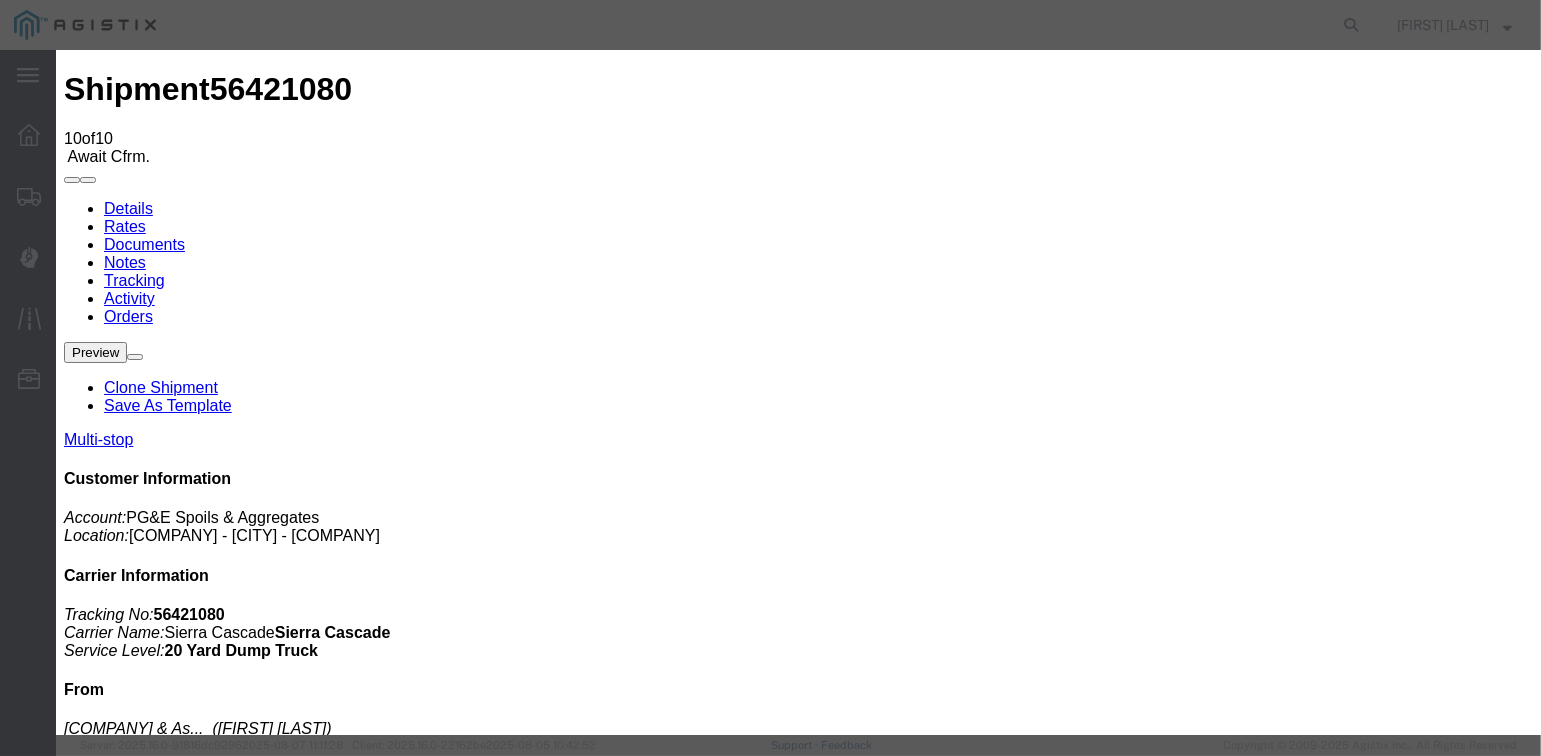 type on "08/07/2025" 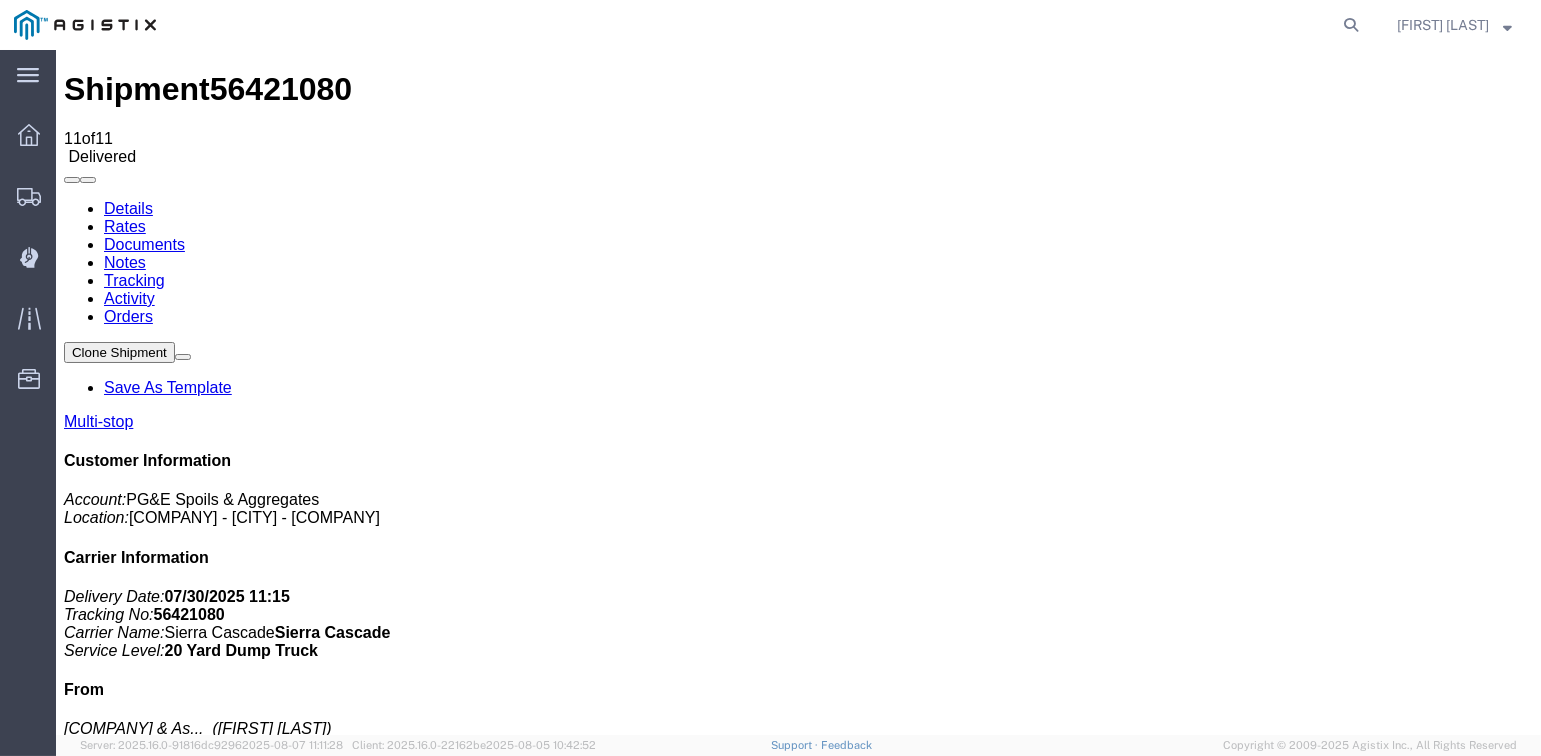 click on "Documents" at bounding box center [144, 244] 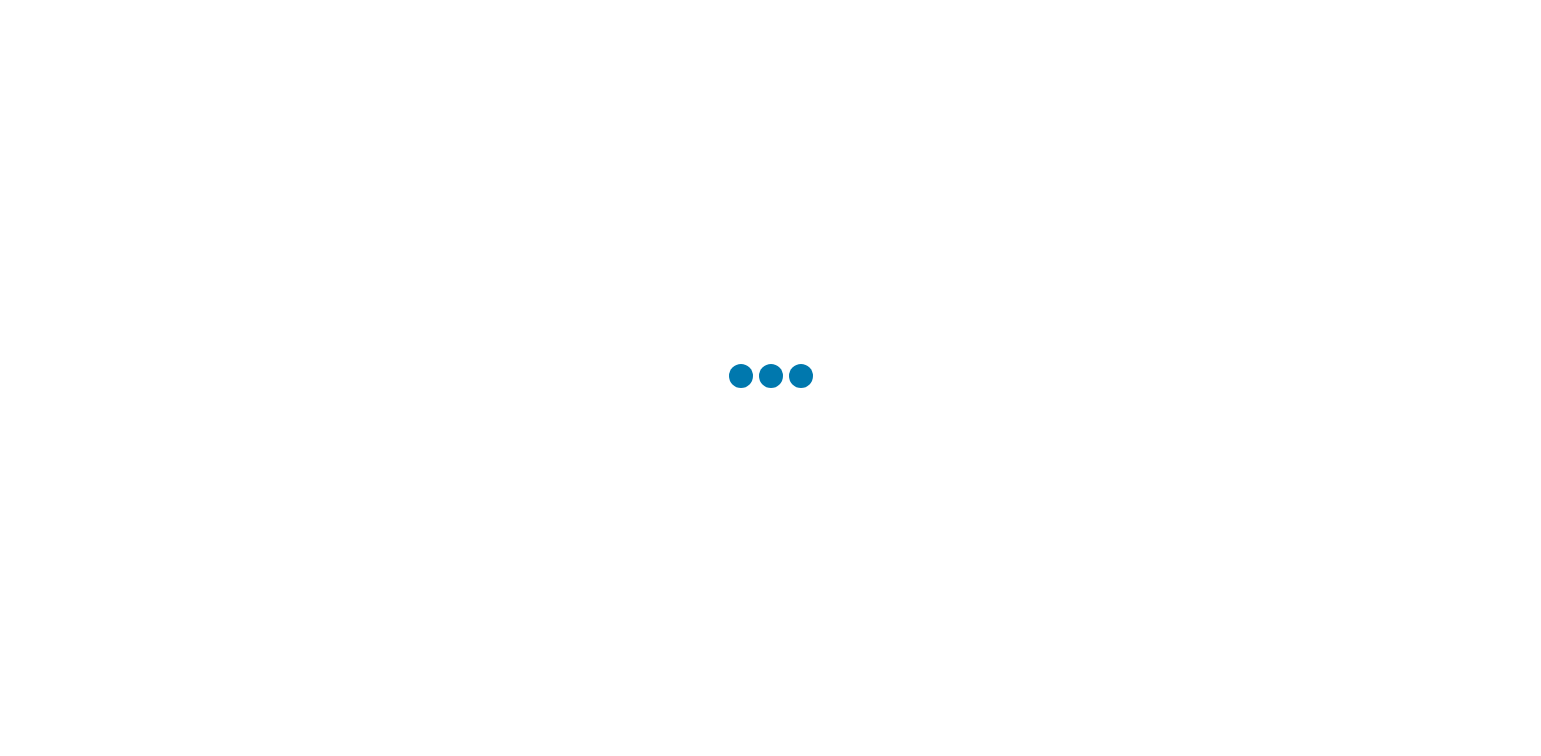 scroll, scrollTop: 0, scrollLeft: 0, axis: both 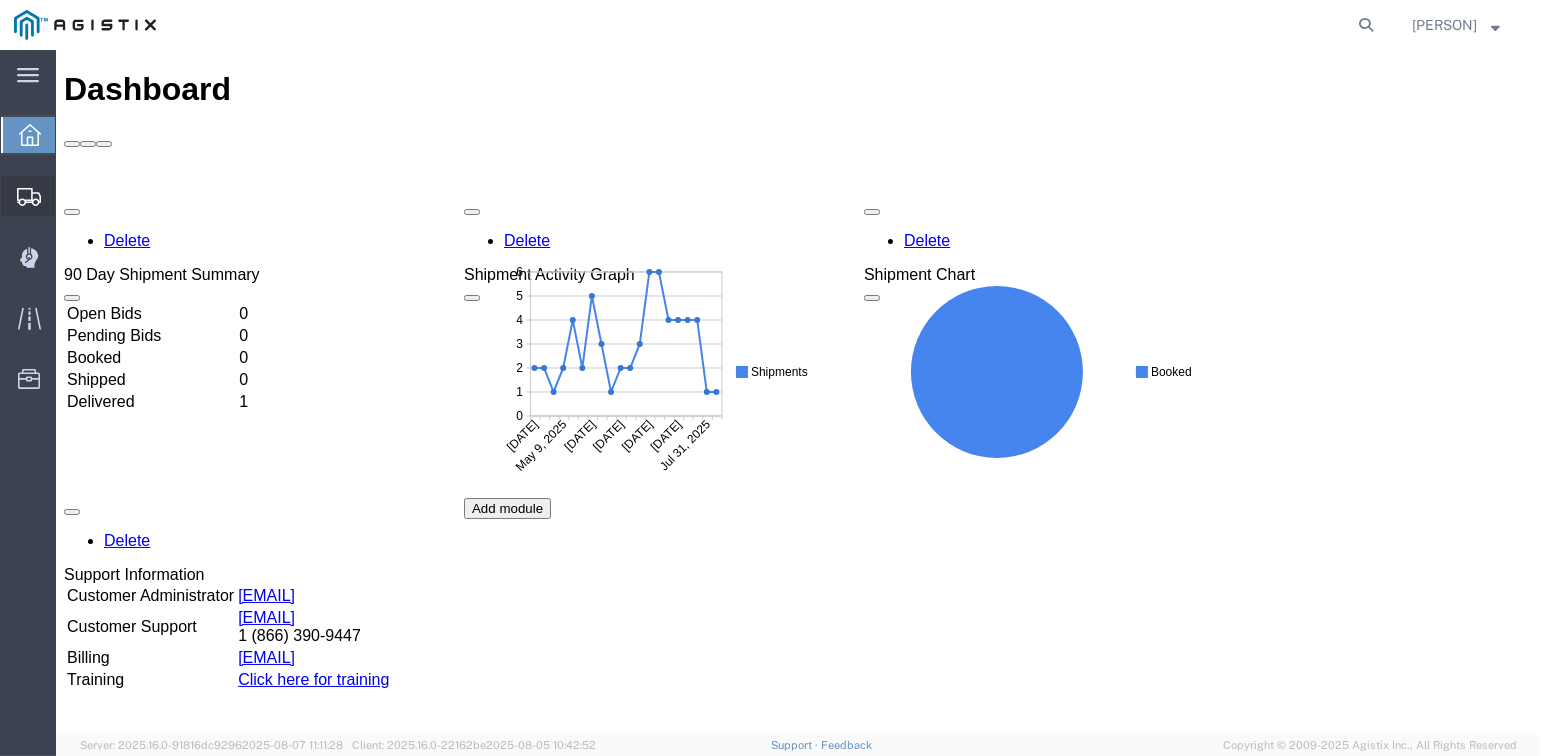 click on "Shipments" 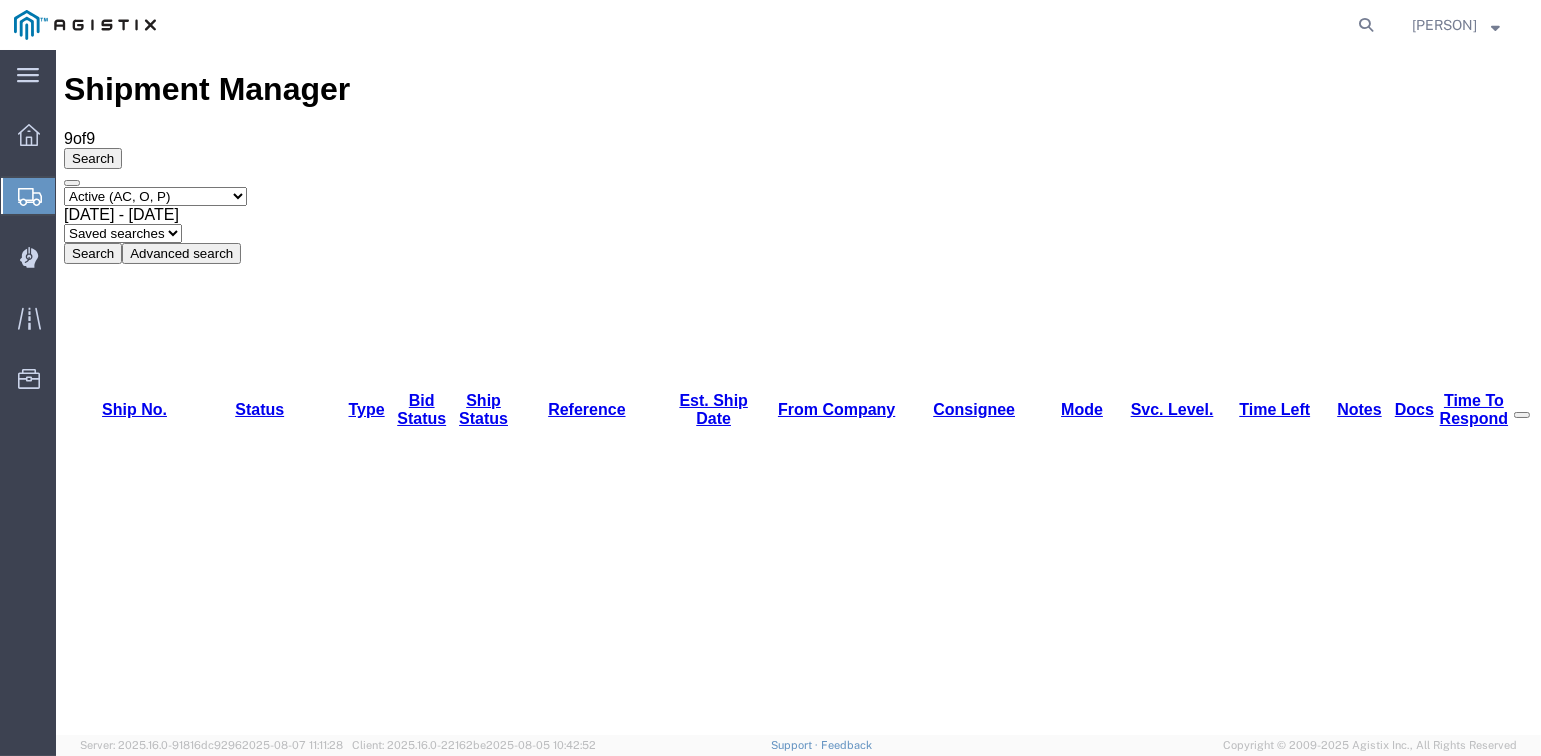click on "Select status
Active (AC, O, P) All Approved Awaiting Confirmation (AC) Booked Canceled Closed Delivered Denied Expired Ignored Lost On Hold Open (O) Partial Delivery Pending (P) Shipped Withdrawn" at bounding box center [155, 196] 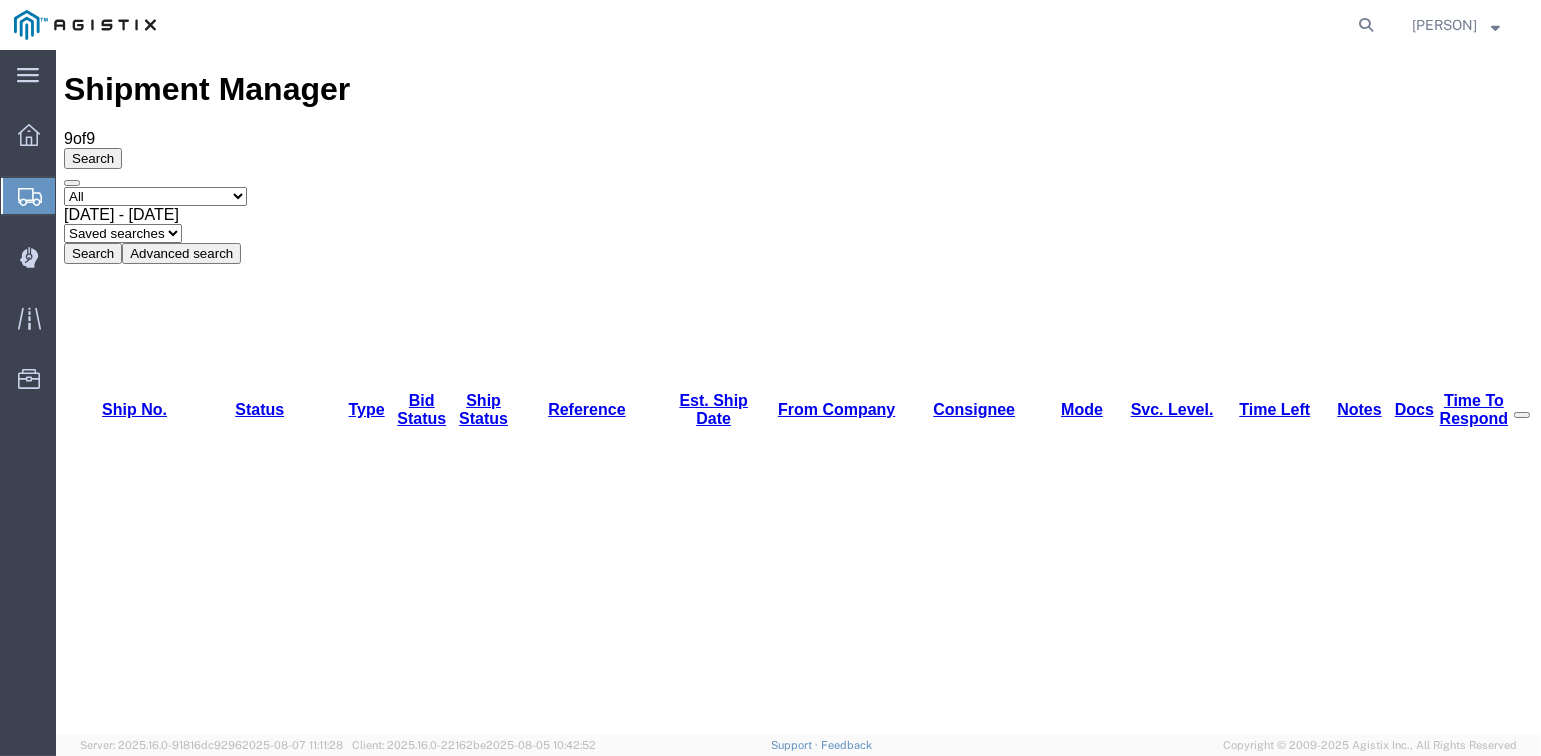 click on "Select status
Active (AC, O, P) All Approved Awaiting Confirmation (AC) Booked Canceled Closed Delivered Denied Expired Ignored Lost On Hold Open (O) Partial Delivery Pending (P) Shipped Withdrawn" at bounding box center [155, 196] 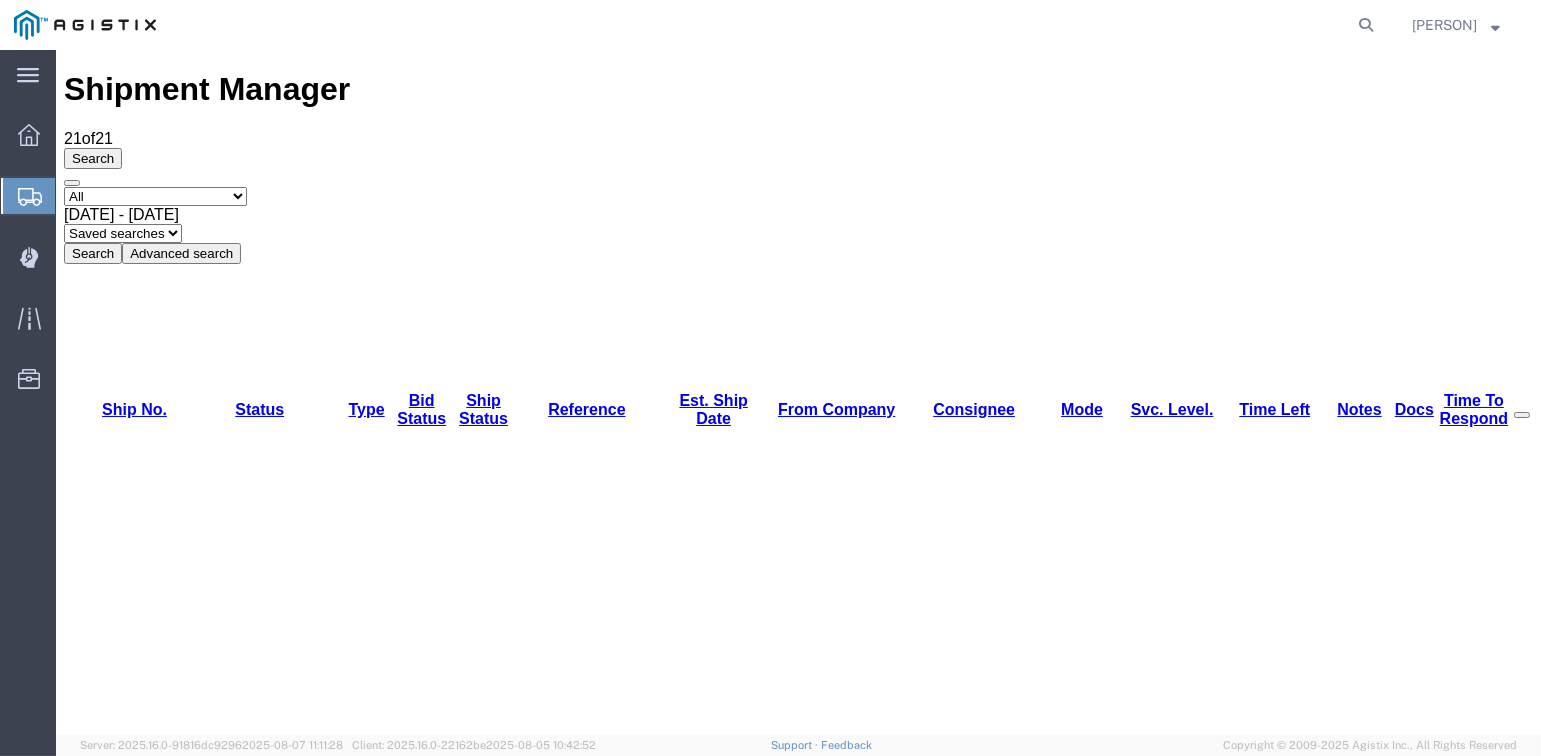 click on "56421080" at bounding box center [123, 1121] 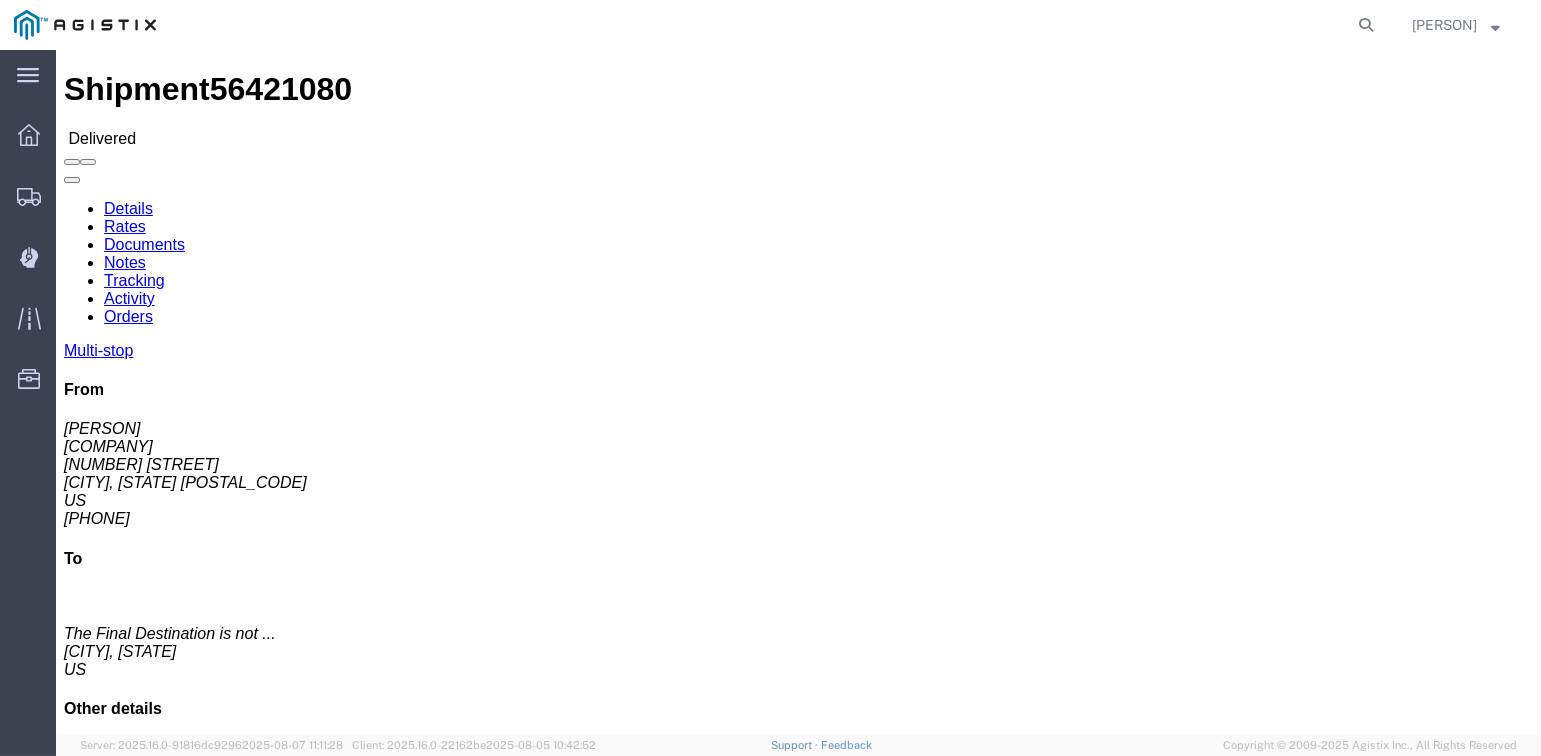 click on "Documents" 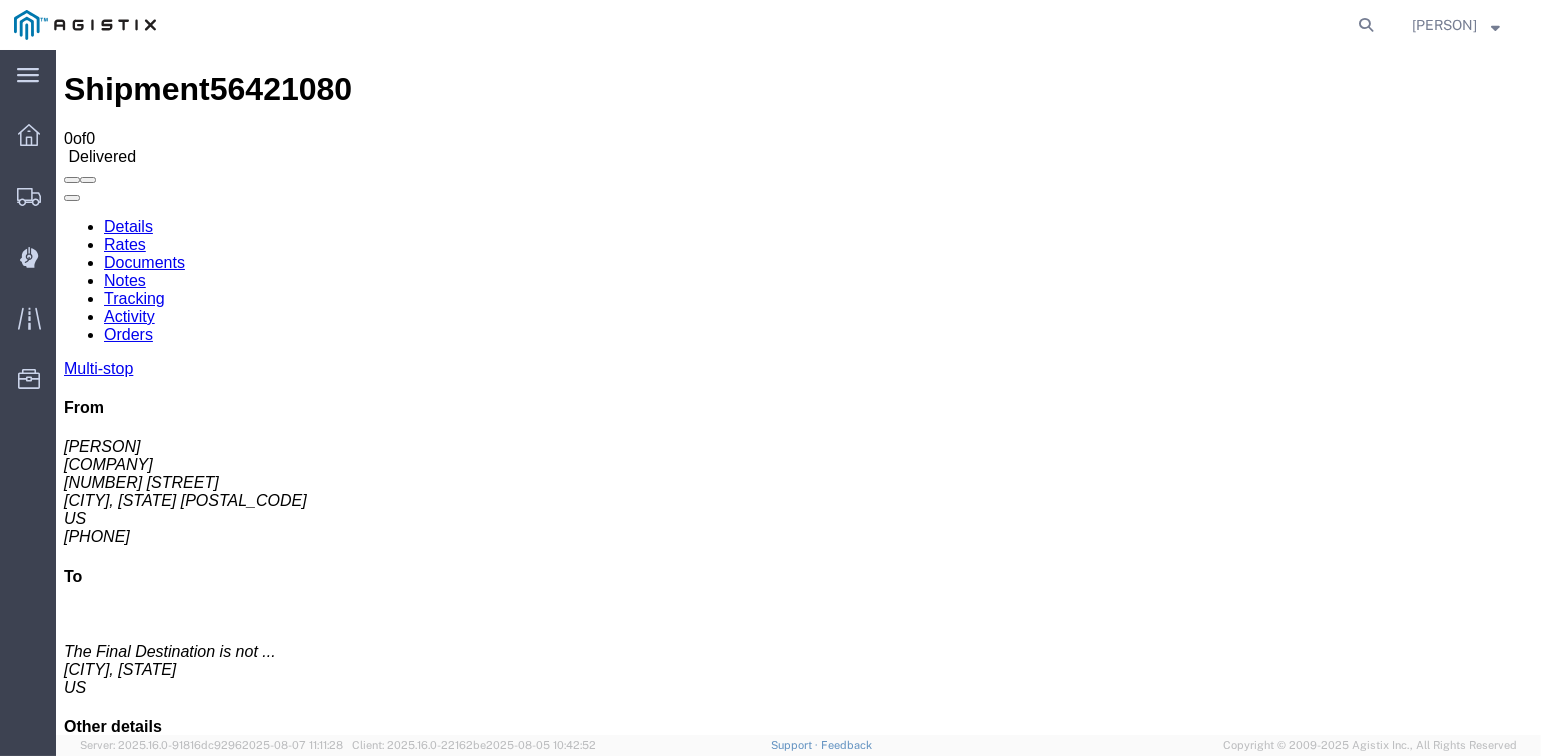 click on "Tracking" at bounding box center [134, 298] 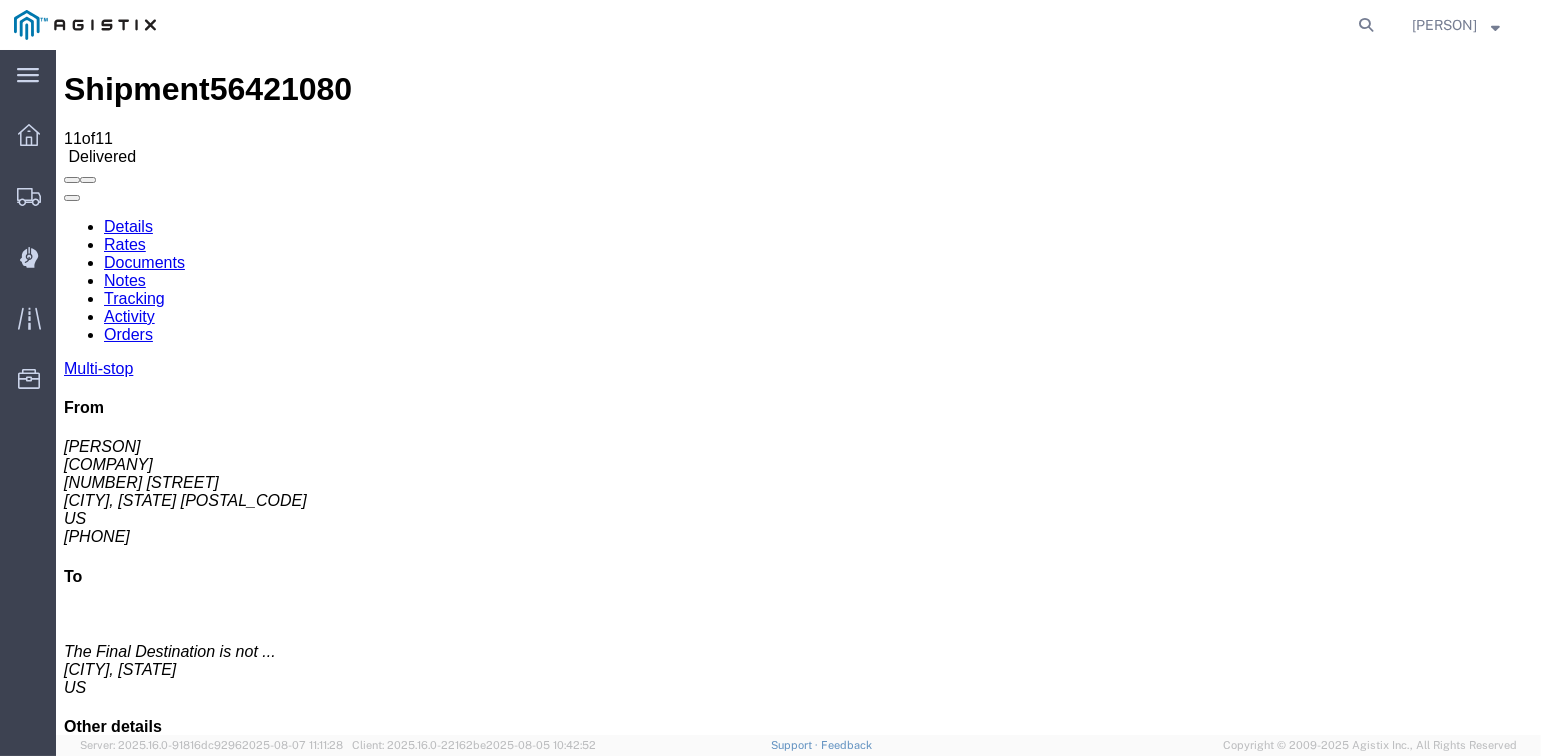 click on "Documents" at bounding box center [144, 262] 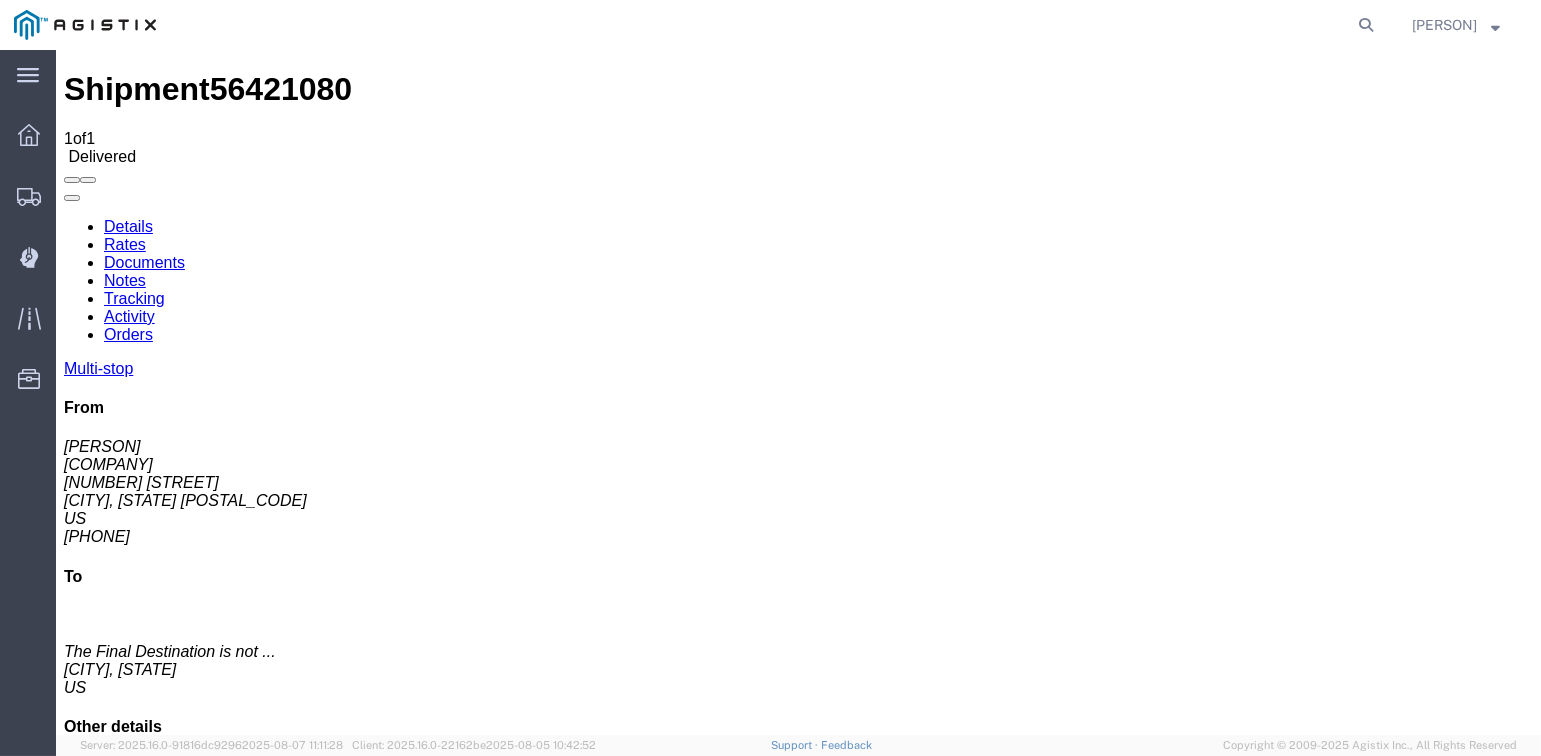 click on "Tracking" at bounding box center (134, 298) 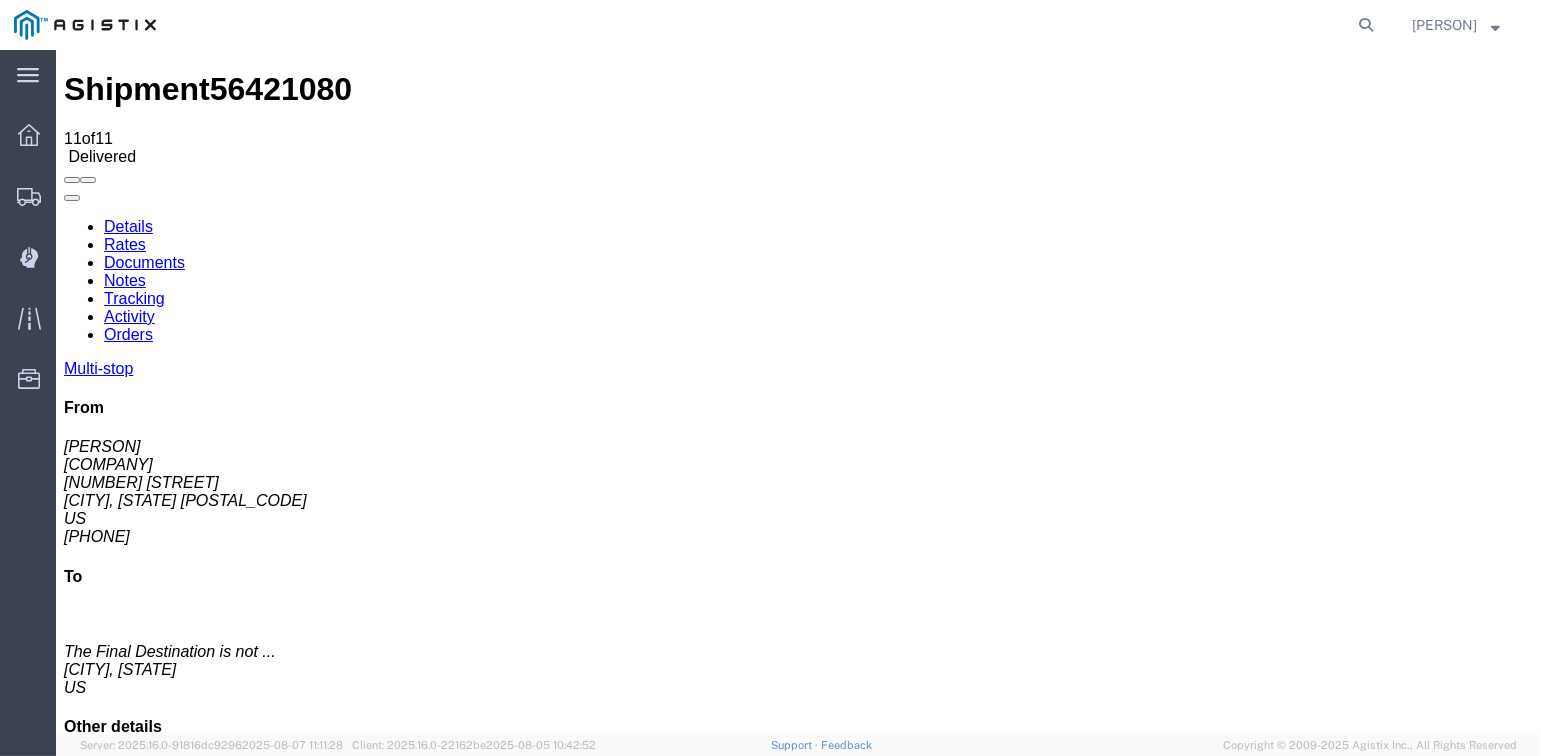 click on "Documents" at bounding box center [144, 262] 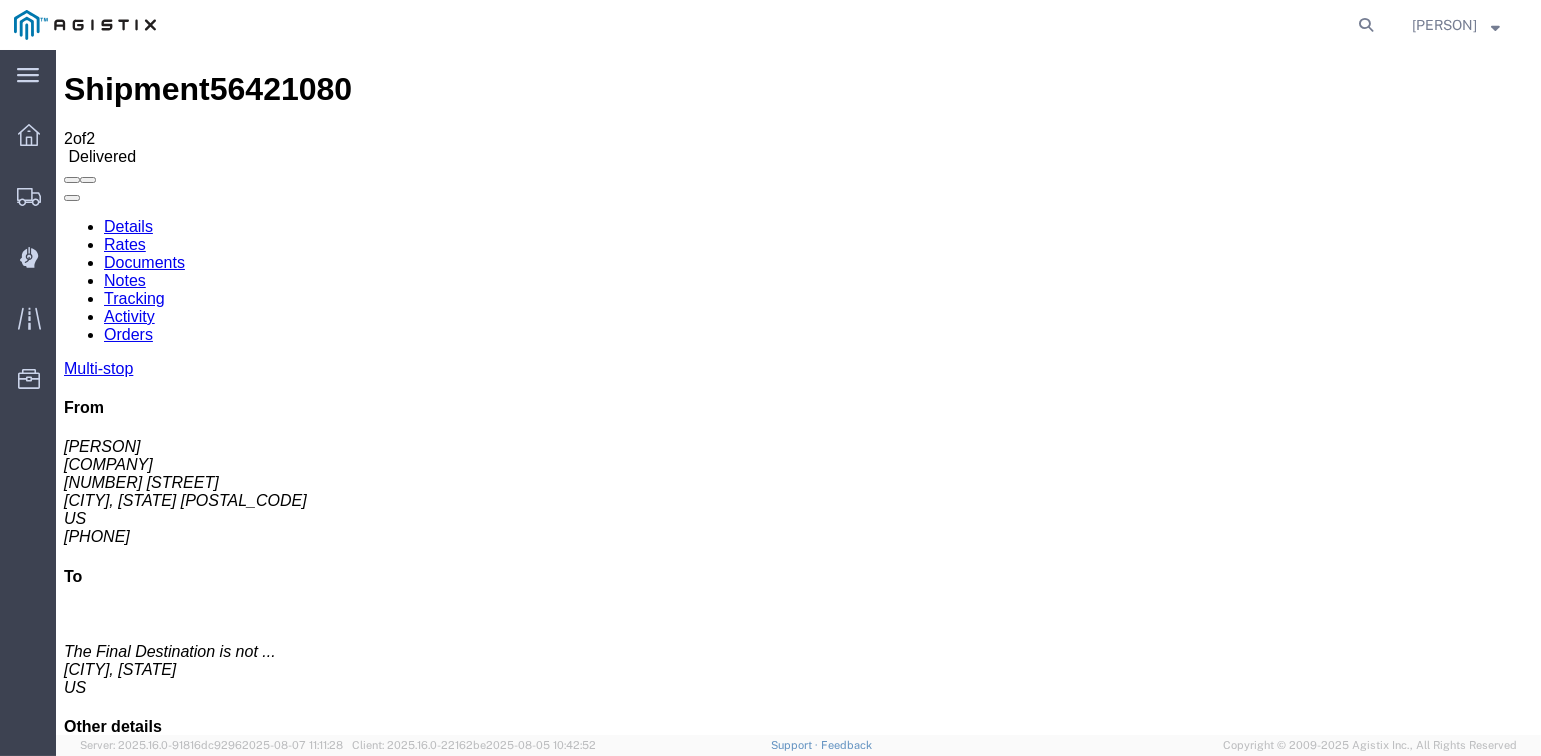 click 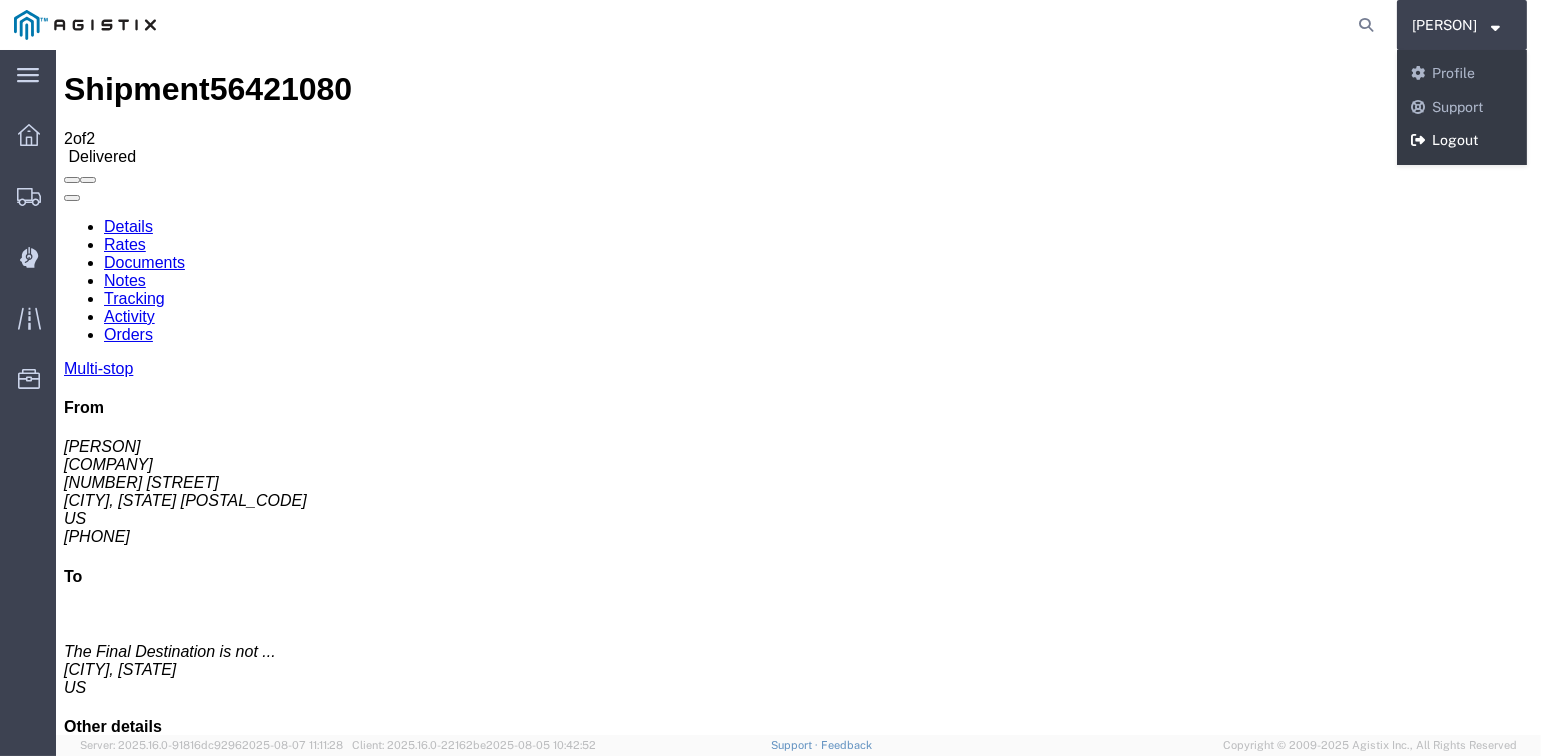 click on "Logout" 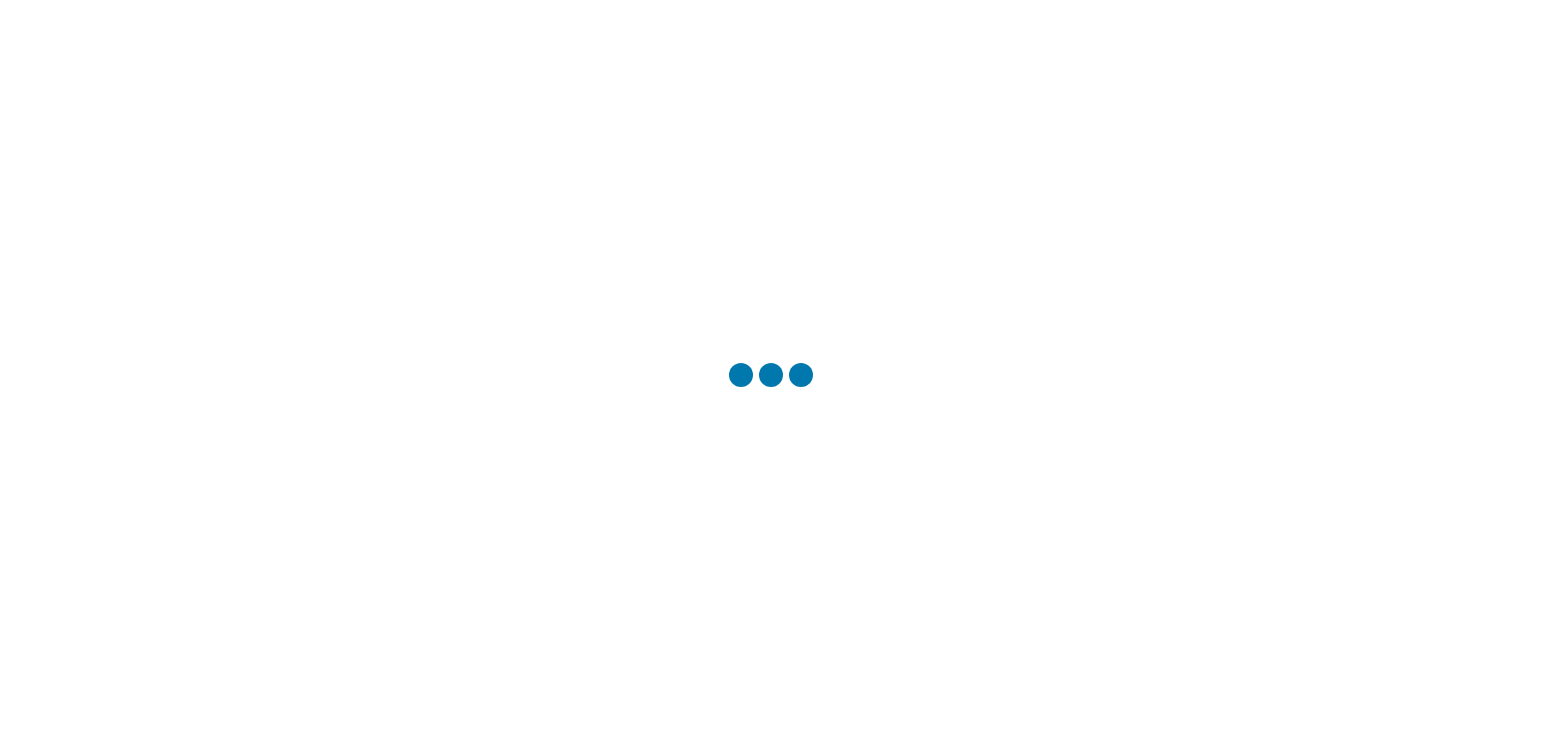 scroll, scrollTop: 0, scrollLeft: 0, axis: both 